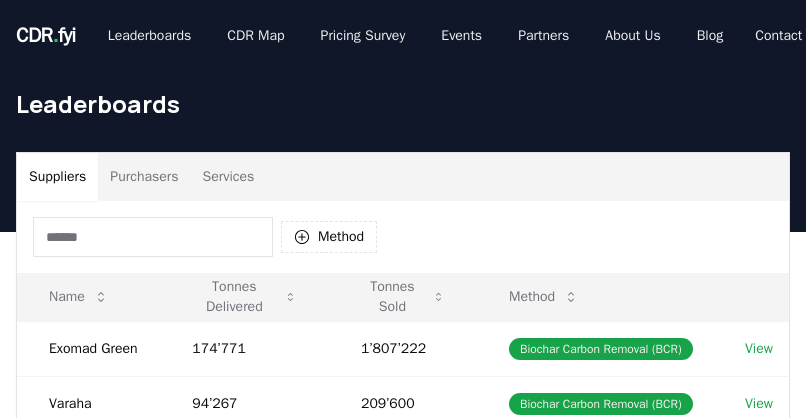 scroll, scrollTop: 0, scrollLeft: 0, axis: both 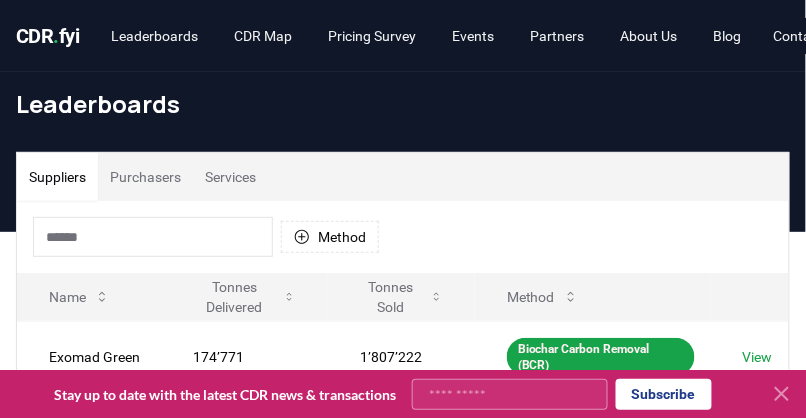 click on "." at bounding box center [57, 36] 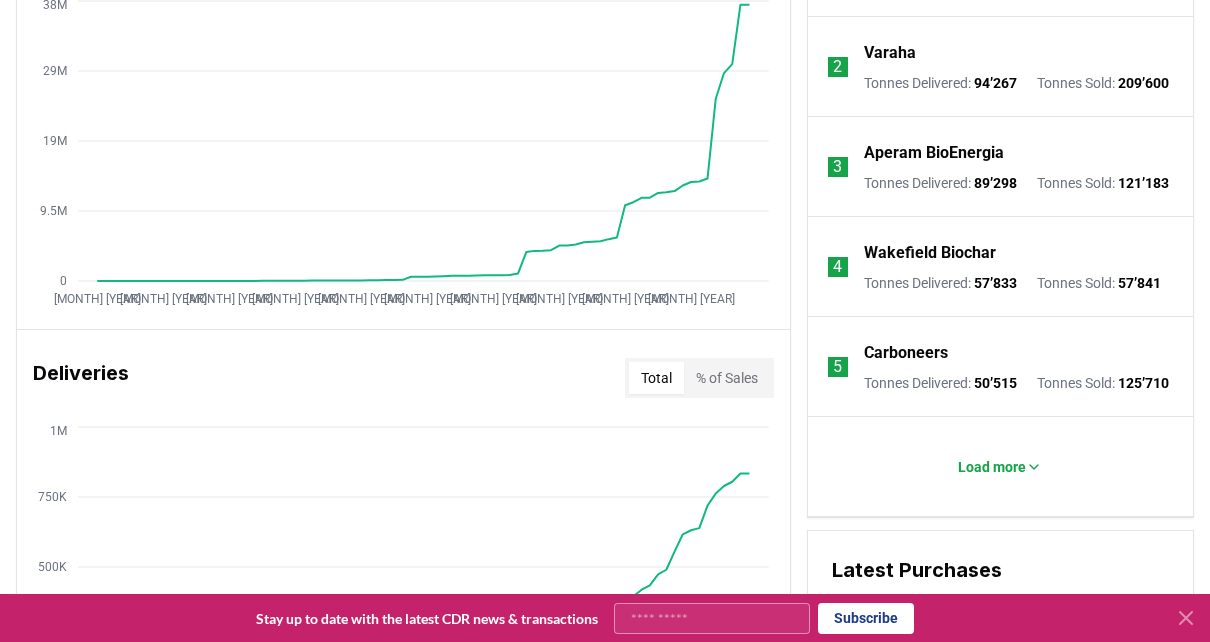 scroll, scrollTop: 1100, scrollLeft: 0, axis: vertical 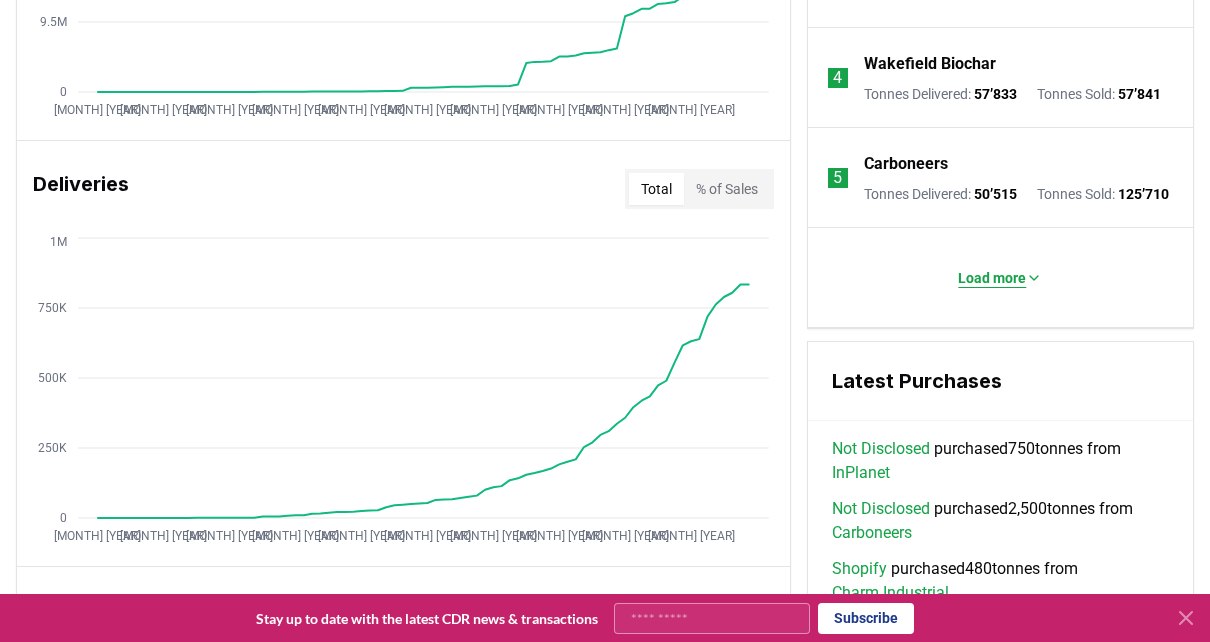 click on "Load more" at bounding box center (992, 278) 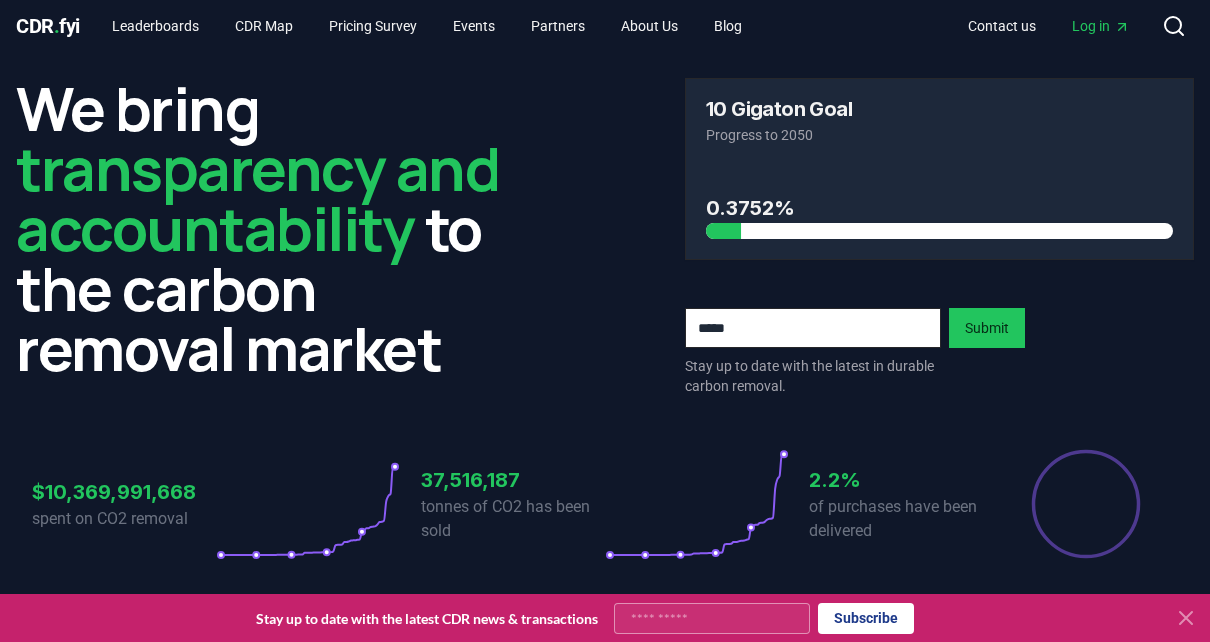 scroll, scrollTop: 0, scrollLeft: 0, axis: both 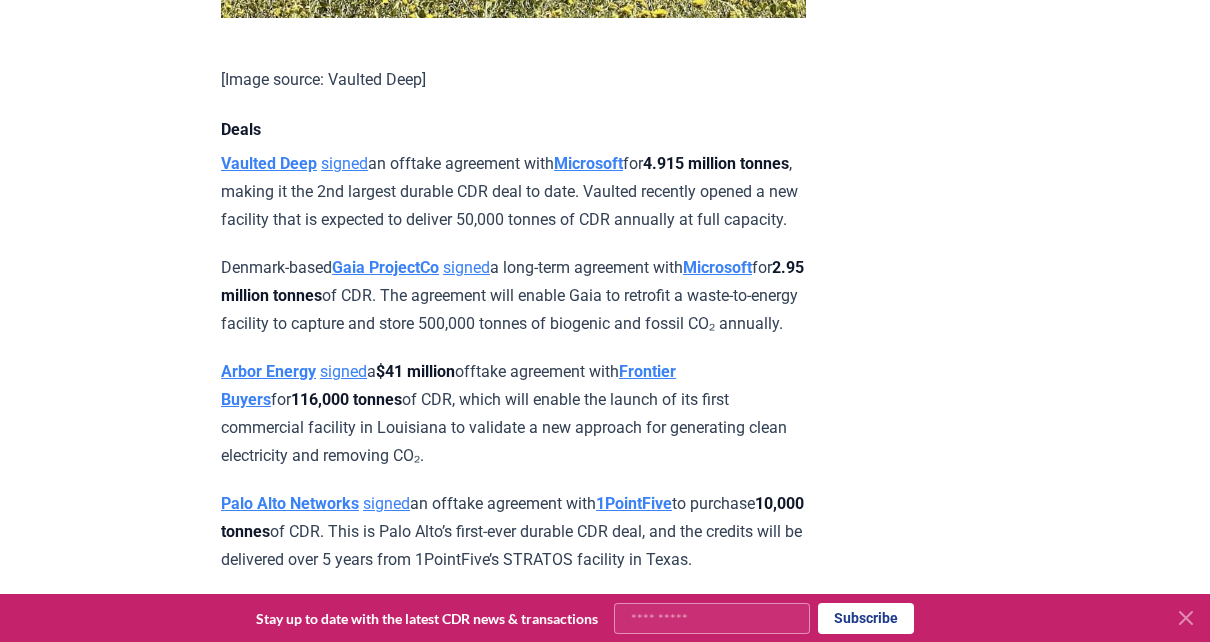 click on "Vaulted Deep" at bounding box center [269, 163] 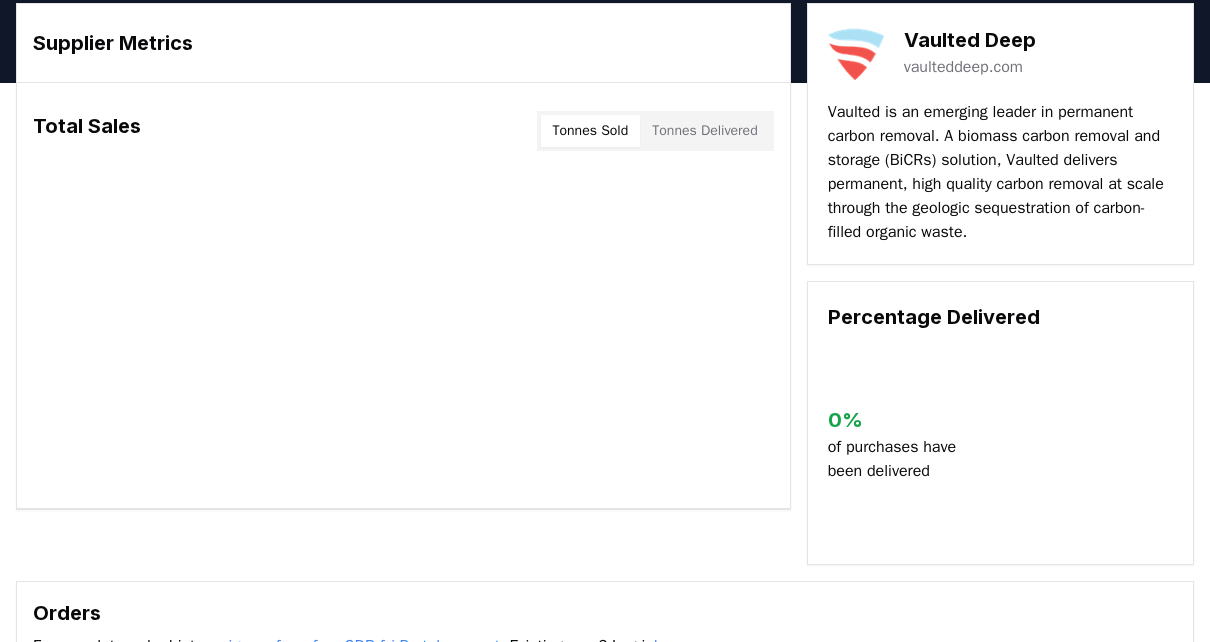 scroll, scrollTop: 100, scrollLeft: 0, axis: vertical 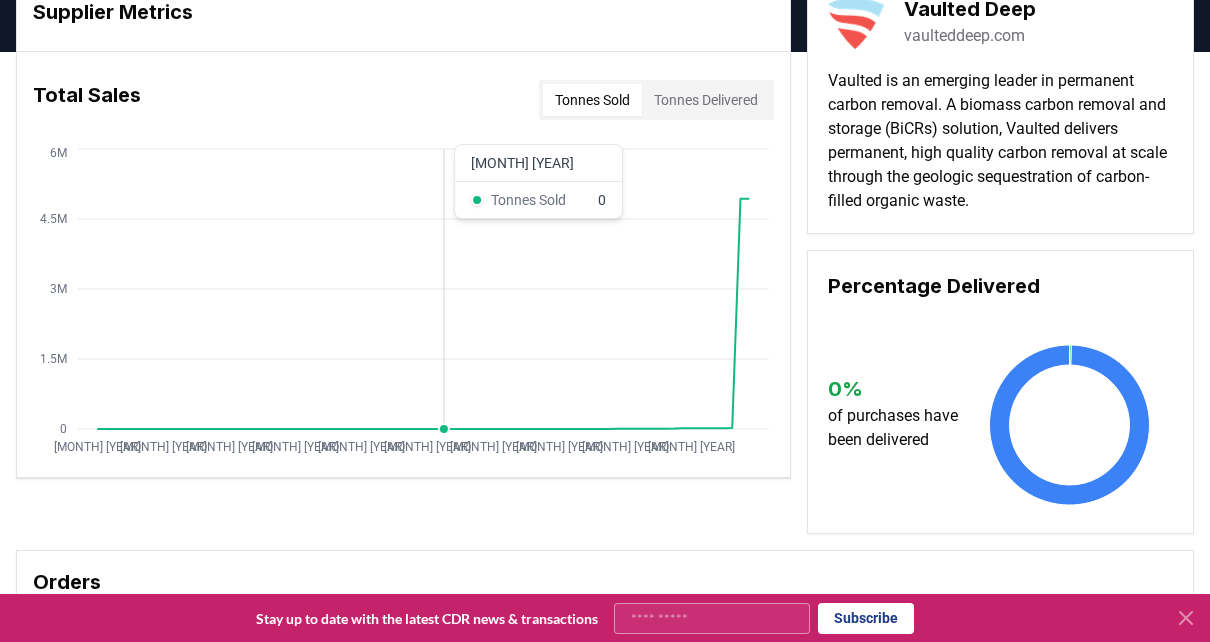 drag, startPoint x: 446, startPoint y: 370, endPoint x: 409, endPoint y: 356, distance: 39.56008 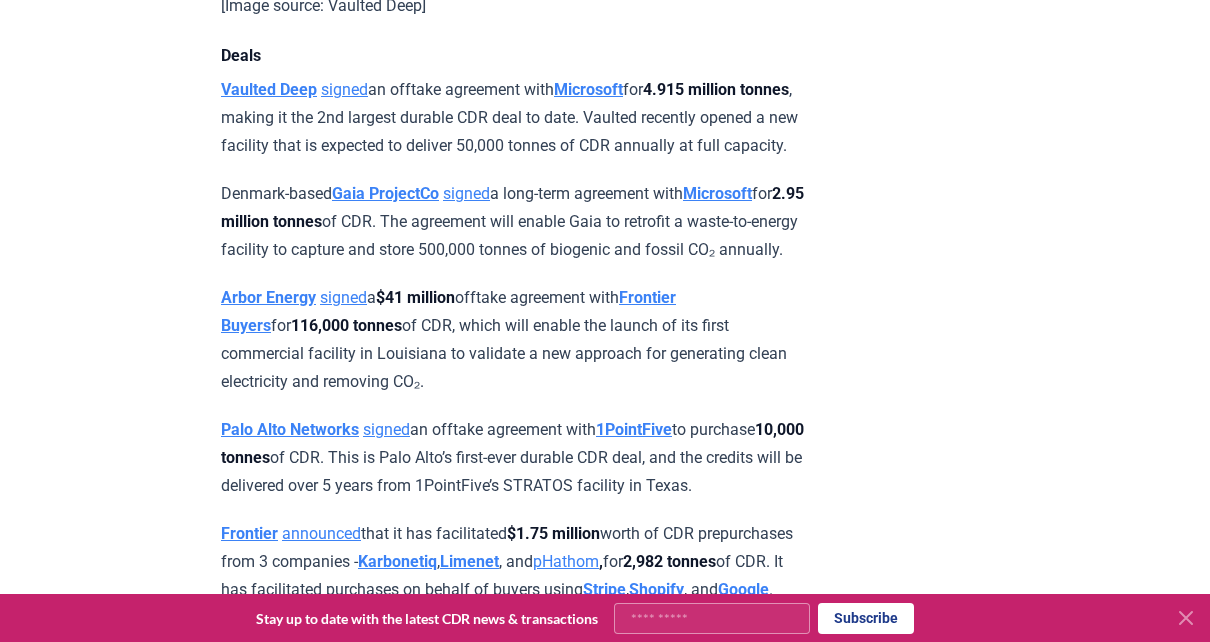 scroll, scrollTop: 1600, scrollLeft: 0, axis: vertical 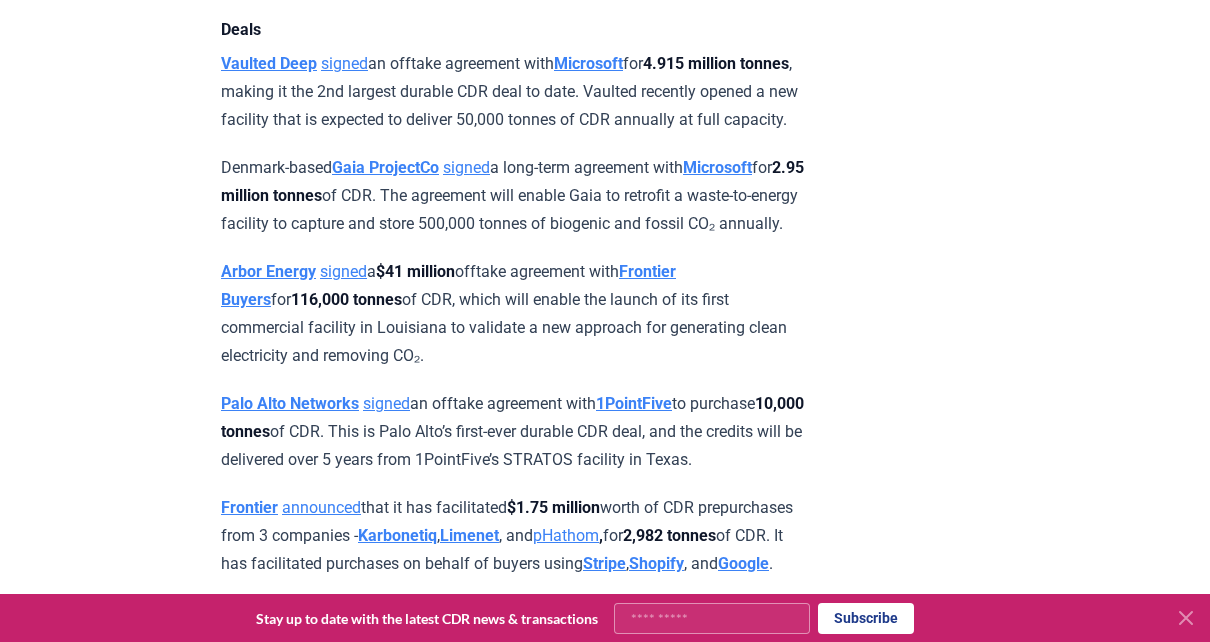 click on "Denmark-based  Gaia ProjectCo   signed  a long-term agreement with  Microsoft  for  2.95 million tonnes  of CDR. The agreement will enable Gaia to retrofit a waste-to-energy facility to capture and store 500,000 tonnes of biogenic and fossil CO₂ annually." at bounding box center [513, 196] 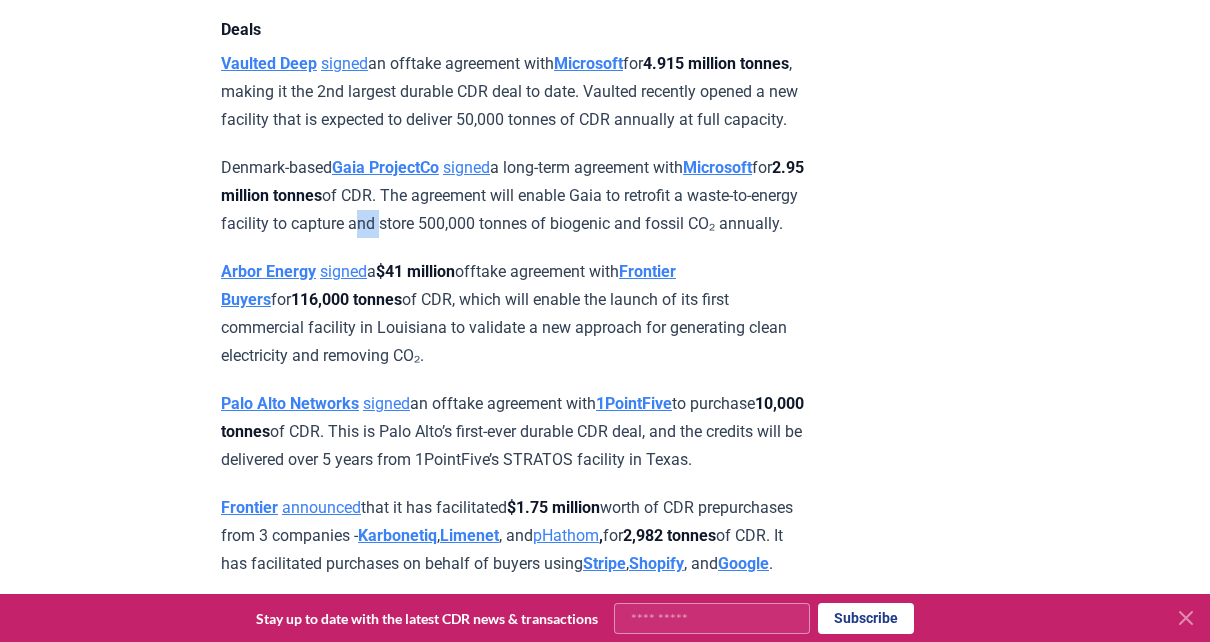 click on "Denmark-based  Gaia ProjectCo   signed  a long-term agreement with  Microsoft  for  2.95 million tonnes  of CDR. The agreement will enable Gaia to retrofit a waste-to-energy facility to capture and store 500,000 tonnes of biogenic and fossil CO₂ annually." at bounding box center (513, 196) 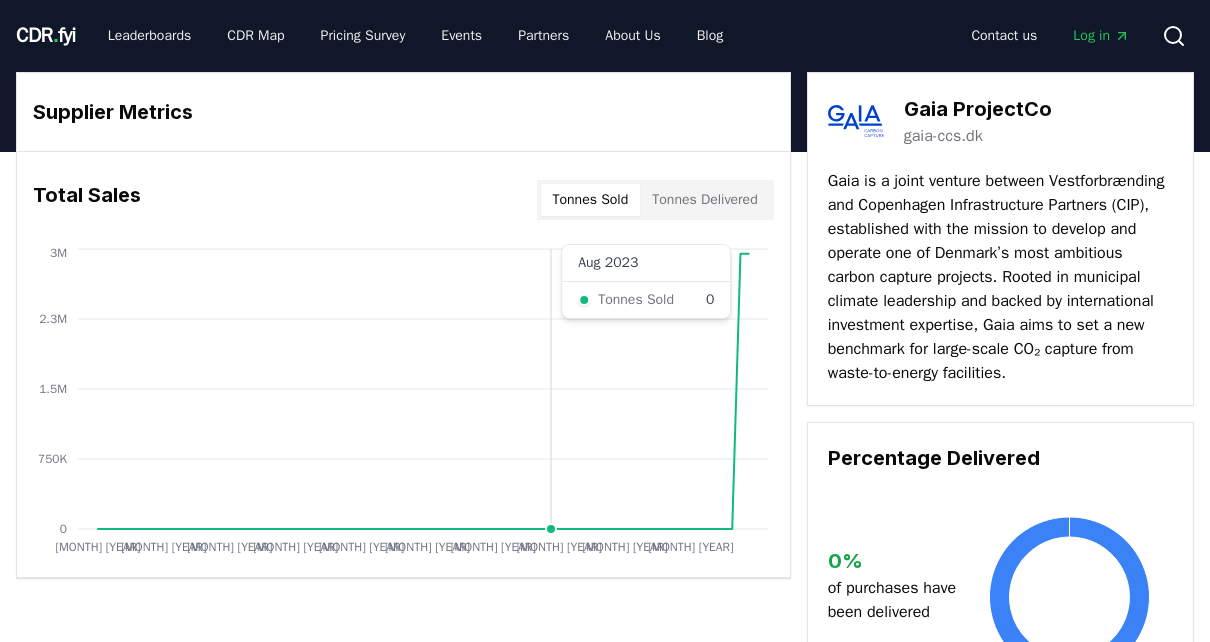 scroll, scrollTop: 0, scrollLeft: 0, axis: both 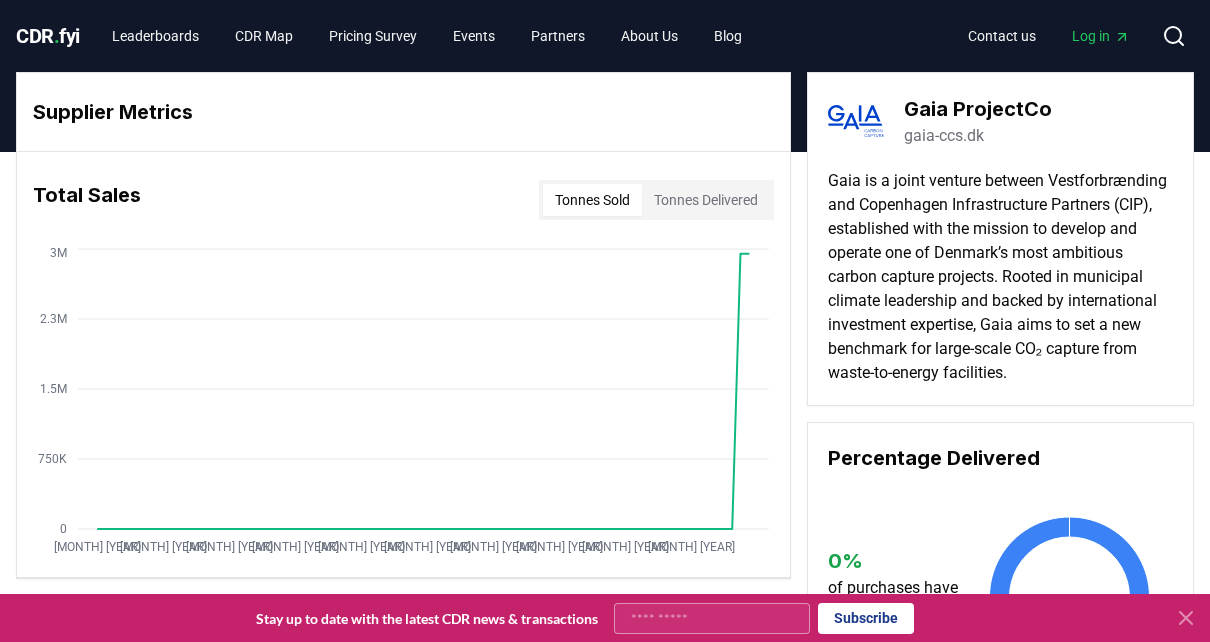 click on "Gaia is a joint venture between Vestforbrænding and Copenhagen Infrastructure Partners (CIP), established with the mission to develop and operate one of Denmark’s most ambitious carbon capture projects. Rooted in municipal climate leadership and backed by international investment expertise, Gaia aims to set a new benchmark for large-scale CO₂ capture from waste-to-energy facilities." at bounding box center [1000, 277] 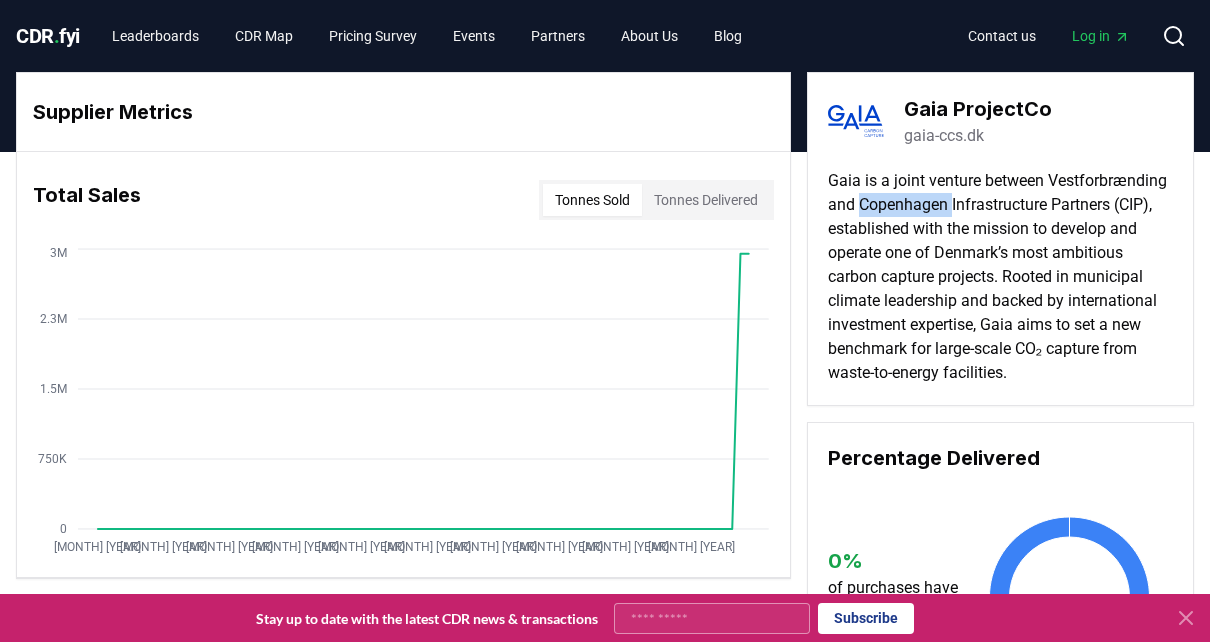 click on "Gaia is a joint venture between Vestforbrænding and Copenhagen Infrastructure Partners (CIP), established with the mission to develop and operate one of Denmark’s most ambitious carbon capture projects. Rooted in municipal climate leadership and backed by international investment expertise, Gaia aims to set a new benchmark for large-scale CO₂ capture from waste-to-energy facilities." at bounding box center [1000, 277] 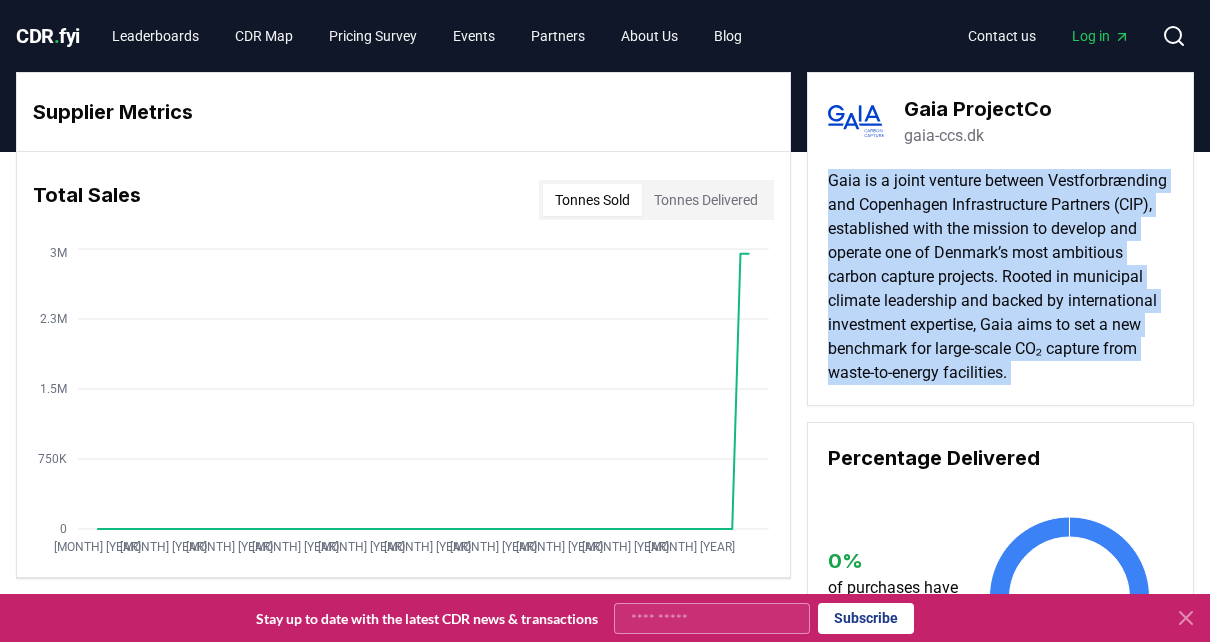 click on "Gaia is a joint venture between Vestforbrænding and Copenhagen Infrastructure Partners (CIP), established with the mission to develop and operate one of Denmark’s most ambitious carbon capture projects. Rooted in municipal climate leadership and backed by international investment expertise, Gaia aims to set a new benchmark for large-scale CO₂ capture from waste-to-energy facilities." at bounding box center [1000, 277] 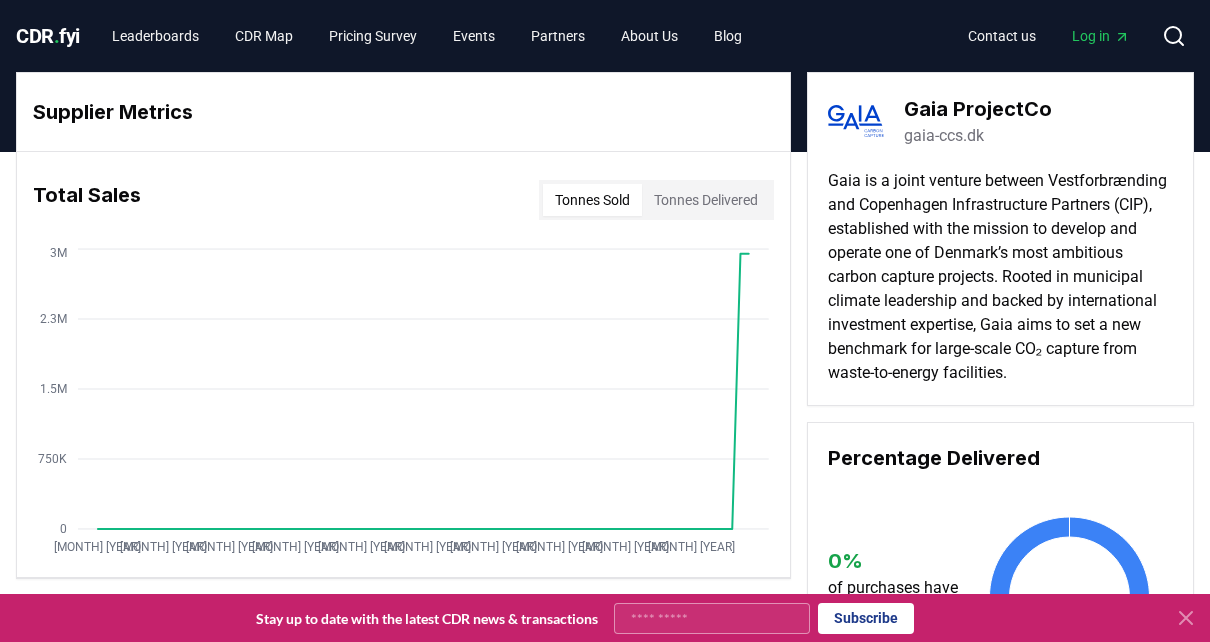 click on "Gaia is a joint venture between Vestforbrænding and Copenhagen Infrastructure Partners (CIP), established with the mission to develop and operate one of Denmark’s most ambitious carbon capture projects. Rooted in municipal climate leadership and backed by international investment expertise, Gaia aims to set a new benchmark for large-scale CO₂ capture from waste-to-energy facilities." at bounding box center [1000, 277] 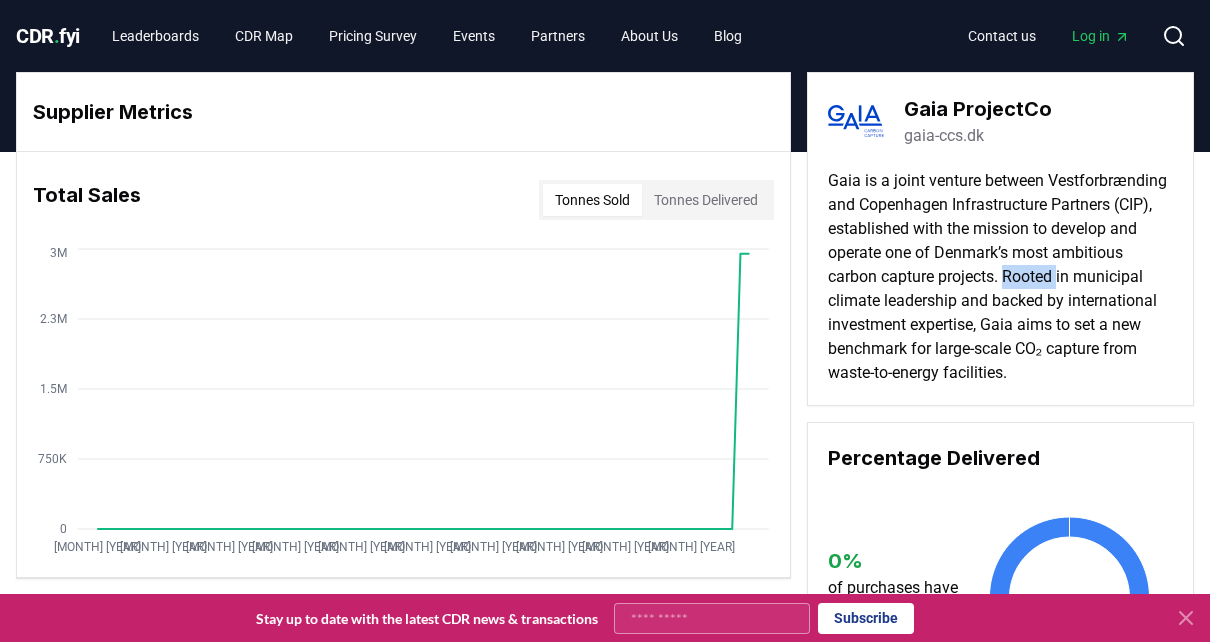 click on "Gaia is a joint venture between Vestforbrænding and Copenhagen Infrastructure Partners (CIP), established with the mission to develop and operate one of Denmark’s most ambitious carbon capture projects. Rooted in municipal climate leadership and backed by international investment expertise, Gaia aims to set a new benchmark for large-scale CO₂ capture from waste-to-energy facilities." at bounding box center (1000, 277) 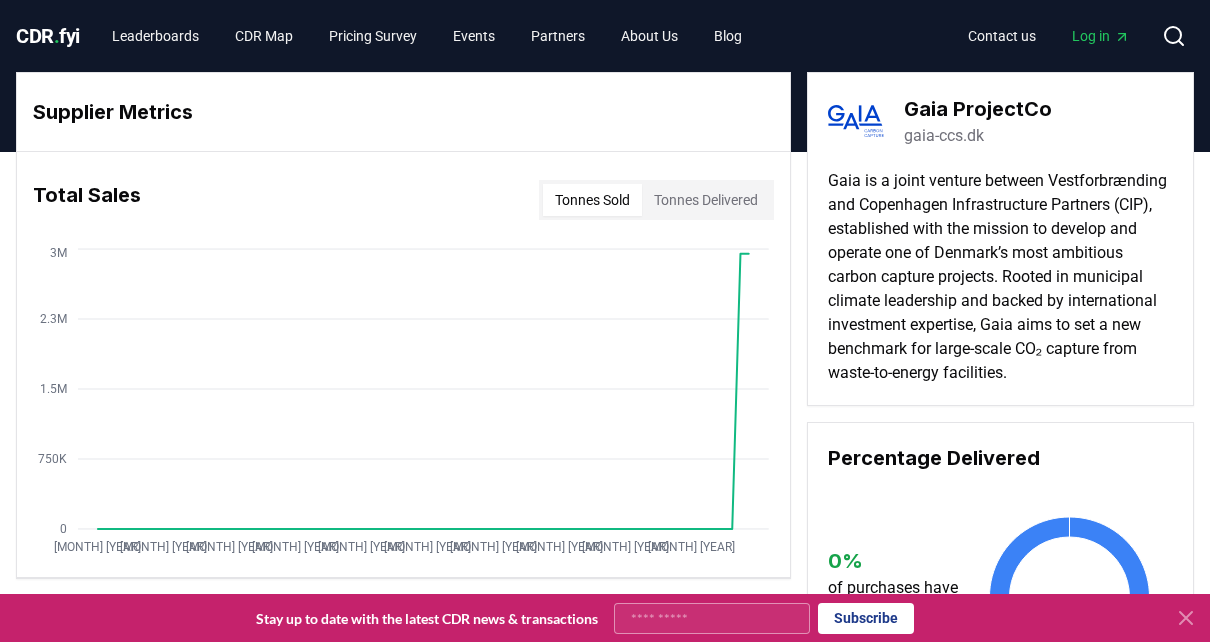 click on "Gaia is a joint venture between Vestforbrænding and Copenhagen Infrastructure Partners (CIP), established with the mission to develop and operate one of Denmark’s most ambitious carbon capture projects. Rooted in municipal climate leadership and backed by international investment expertise, Gaia aims to set a new benchmark for large-scale CO₂ capture from waste-to-energy facilities." at bounding box center (1000, 277) 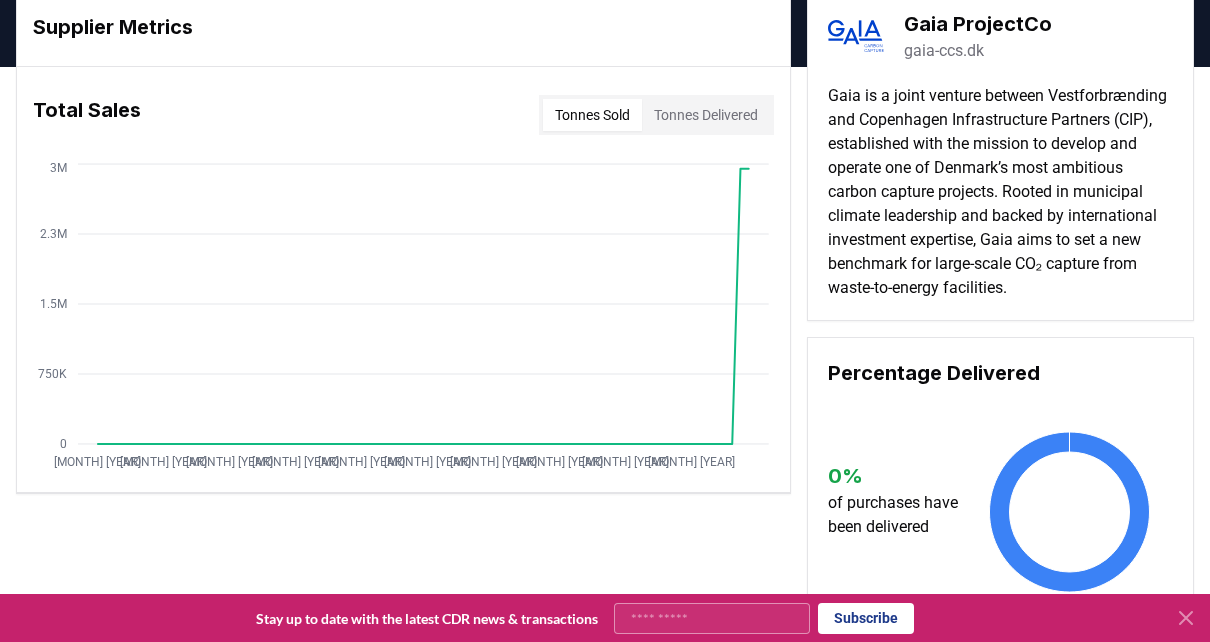 scroll, scrollTop: 200, scrollLeft: 0, axis: vertical 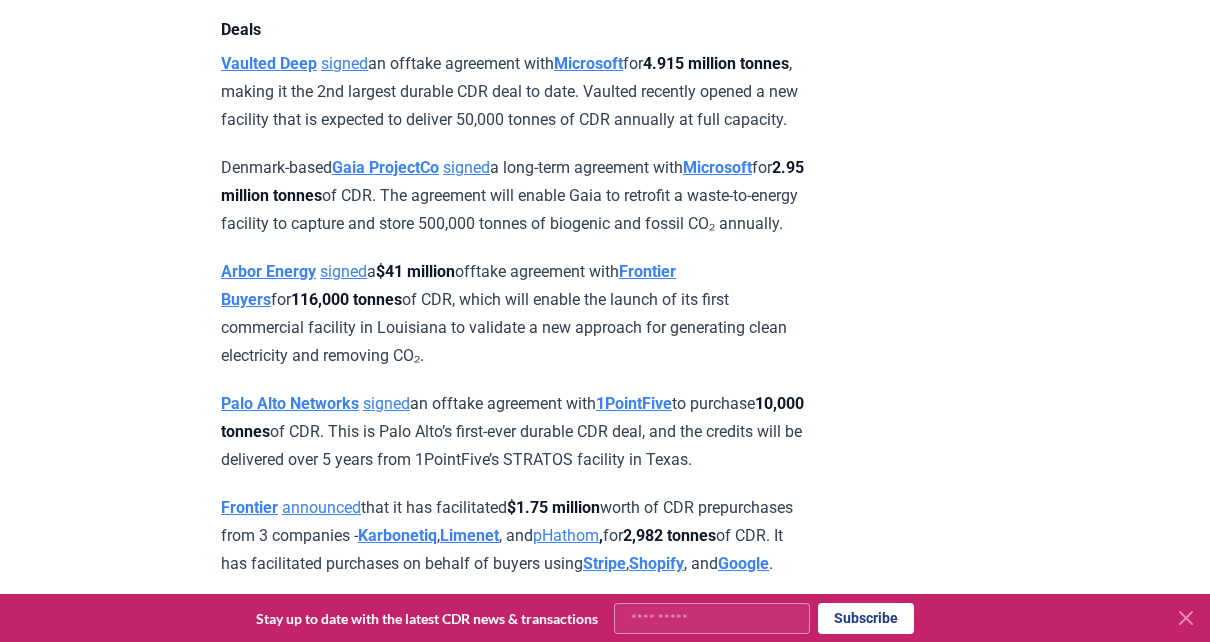 click on "Arbor Energy" at bounding box center (268, 271) 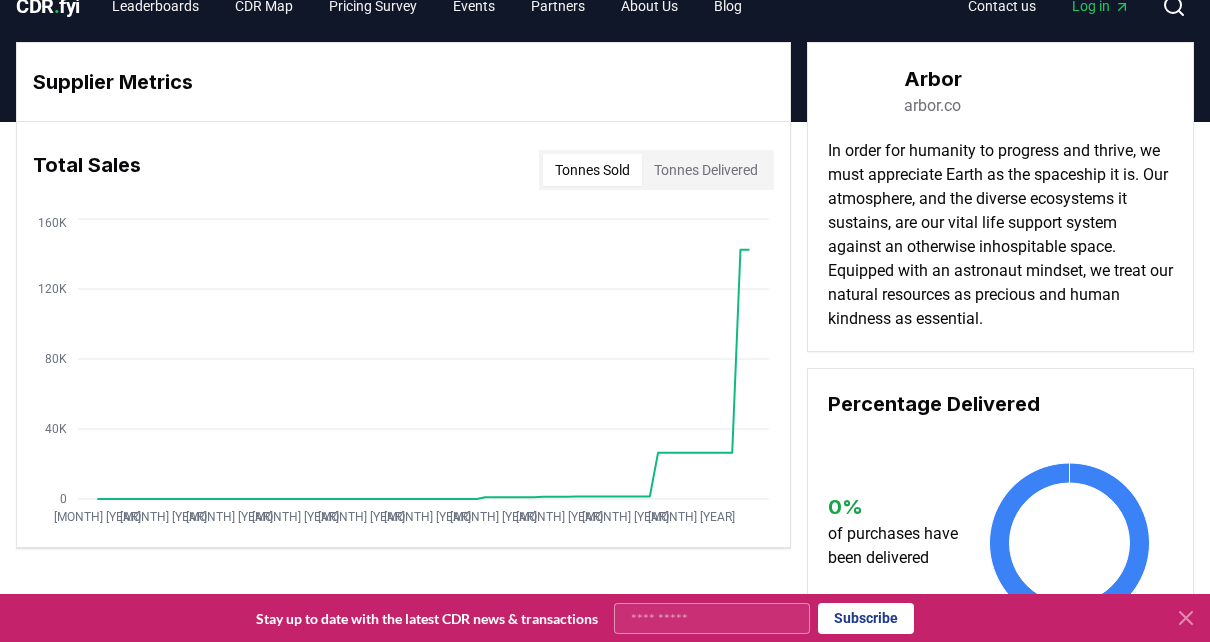 scroll, scrollTop: 0, scrollLeft: 0, axis: both 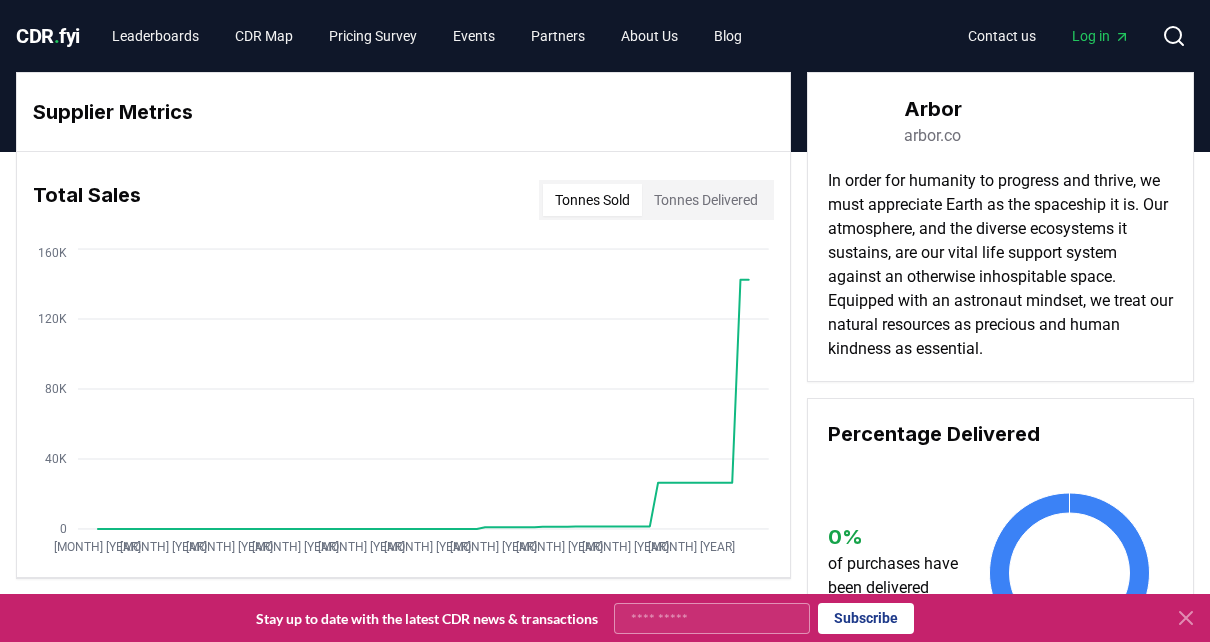 click on "In order for humanity to progress and thrive, we must appreciate Earth as the spaceship it is. Our atmosphere, and the diverse ecosystems it sustains, are our vital life support system against an otherwise inhospitable space. Equipped with an astronaut mindset, we treat our natural resources as precious and human kindness as essential." at bounding box center [1000, 265] 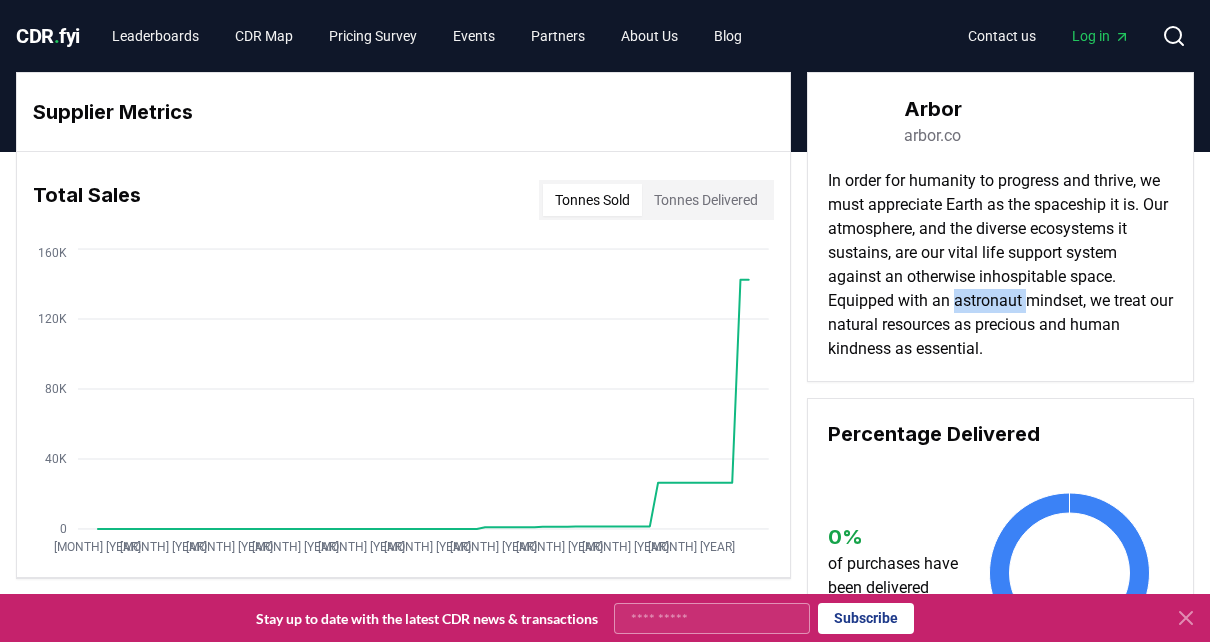 click on "In order for humanity to progress and thrive, we must appreciate Earth as the spaceship it is. Our atmosphere, and the diverse ecosystems it sustains, are our vital life support system against an otherwise inhospitable space. Equipped with an astronaut mindset, we treat our natural resources as precious and human kindness as essential." at bounding box center [1000, 265] 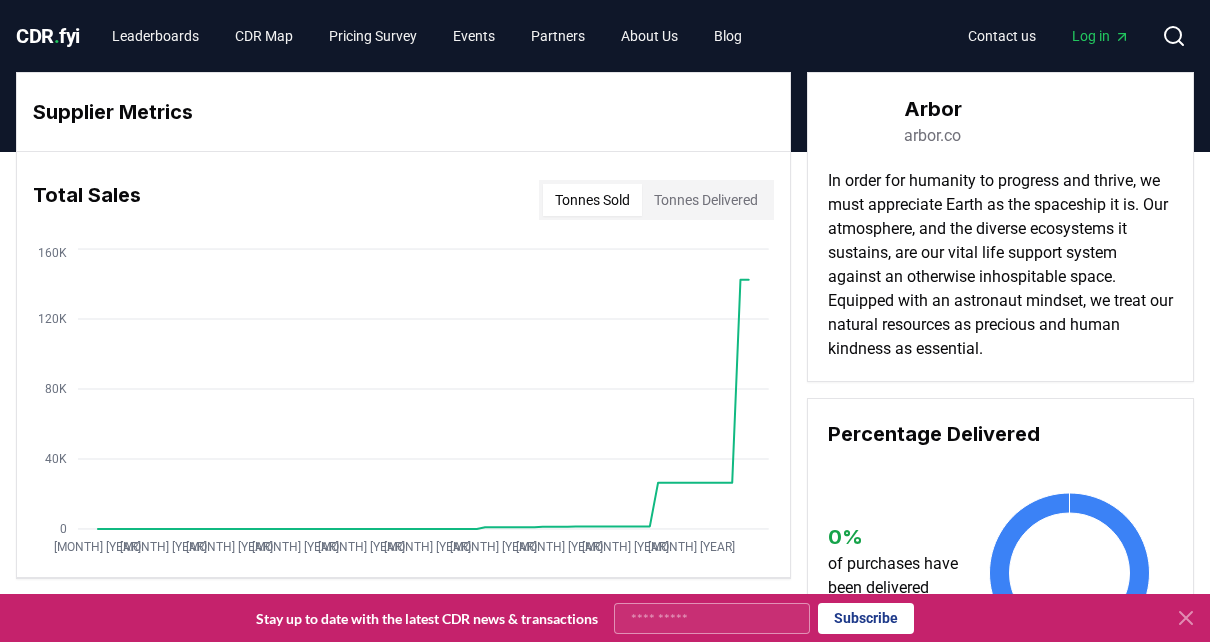 click on "In order for humanity to progress and thrive, we must appreciate Earth as the spaceship it is. Our atmosphere, and the diverse ecosystems it sustains, are our vital life support system against an otherwise inhospitable space. Equipped with an astronaut mindset, we treat our natural resources as precious and human kindness as essential." at bounding box center (1000, 265) 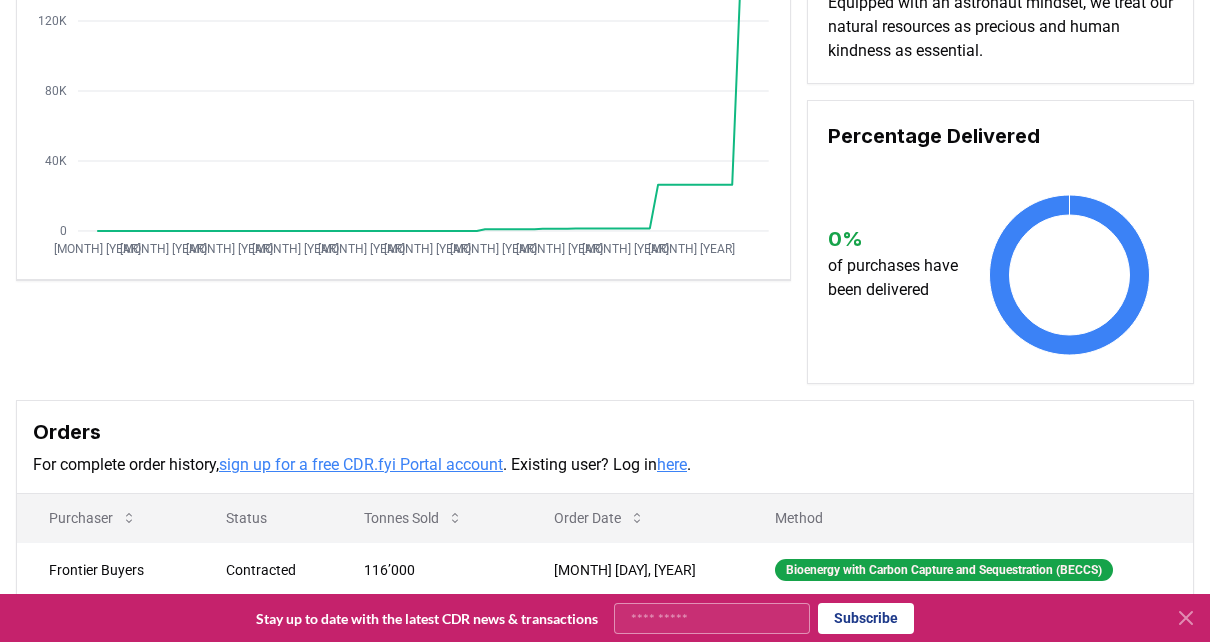 scroll, scrollTop: 300, scrollLeft: 0, axis: vertical 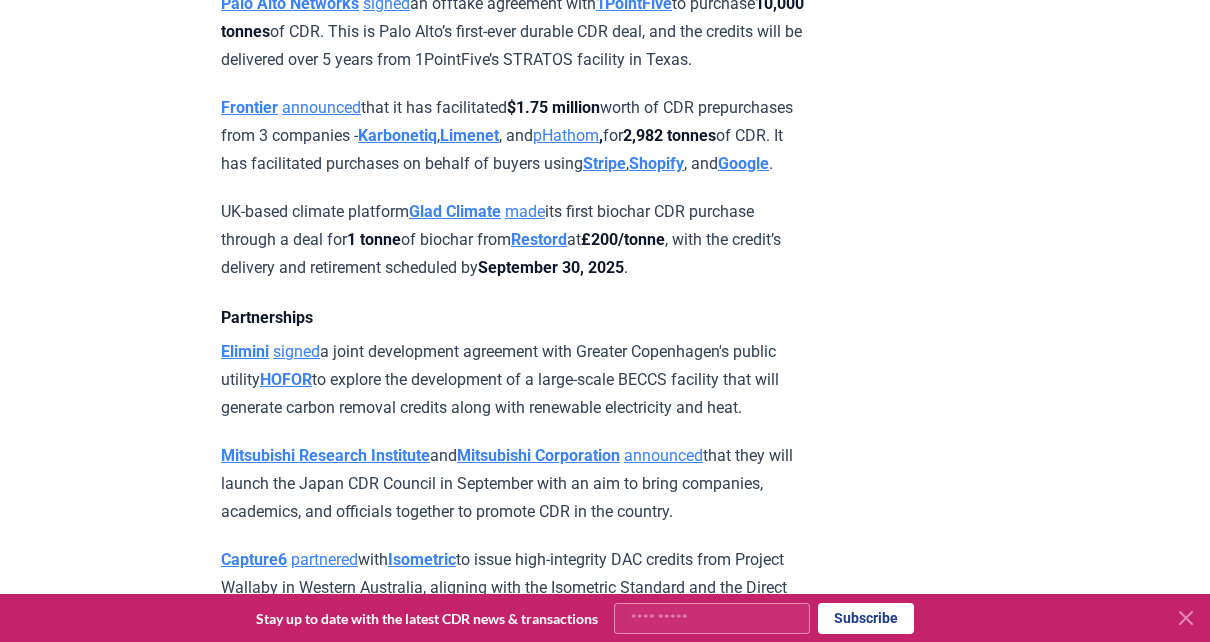 click on "Frontier announced that it has facilitated $1.75 million worth of CDR prepurchases from 3 companies - Karbonetiq, Limenet, and pHathom, for 2,982 tonnes of CDR. It has facilitated purchases on behalf of buyers using Stripe, Shopify, and Google." at bounding box center [513, 136] 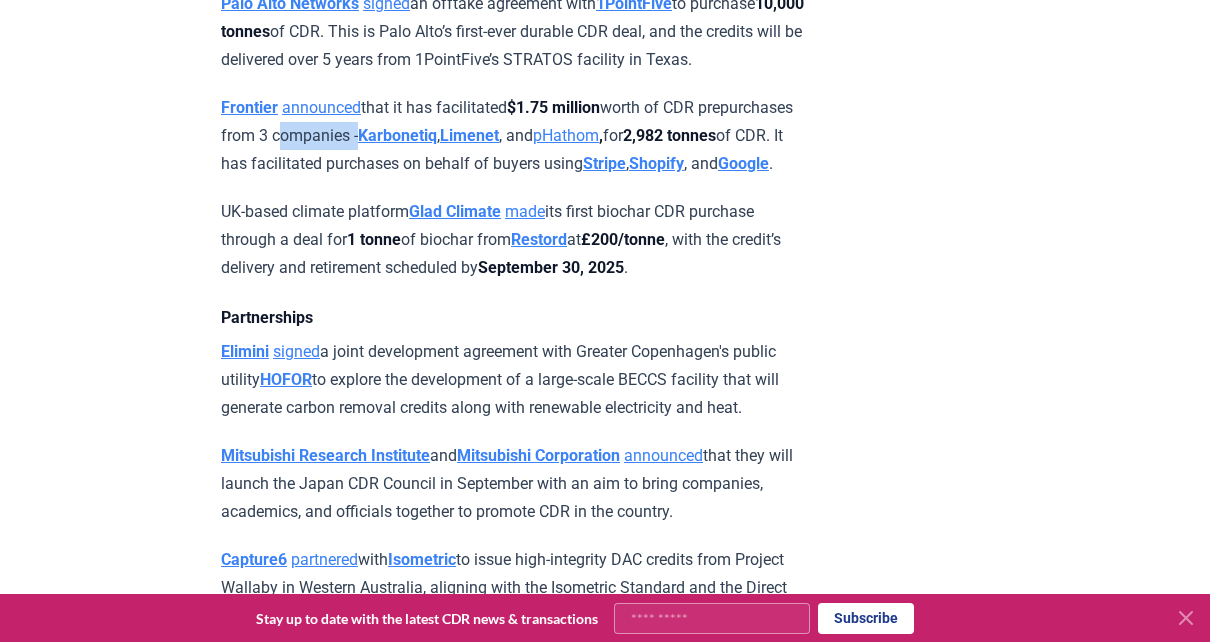 click on "Frontier announced that it has facilitated $1.75 million worth of CDR prepurchases from 3 companies - Karbonetiq, Limenet, and pHathom, for 2,982 tonnes of CDR. It has facilitated purchases on behalf of buyers using Stripe, Shopify, and Google." at bounding box center (513, 136) 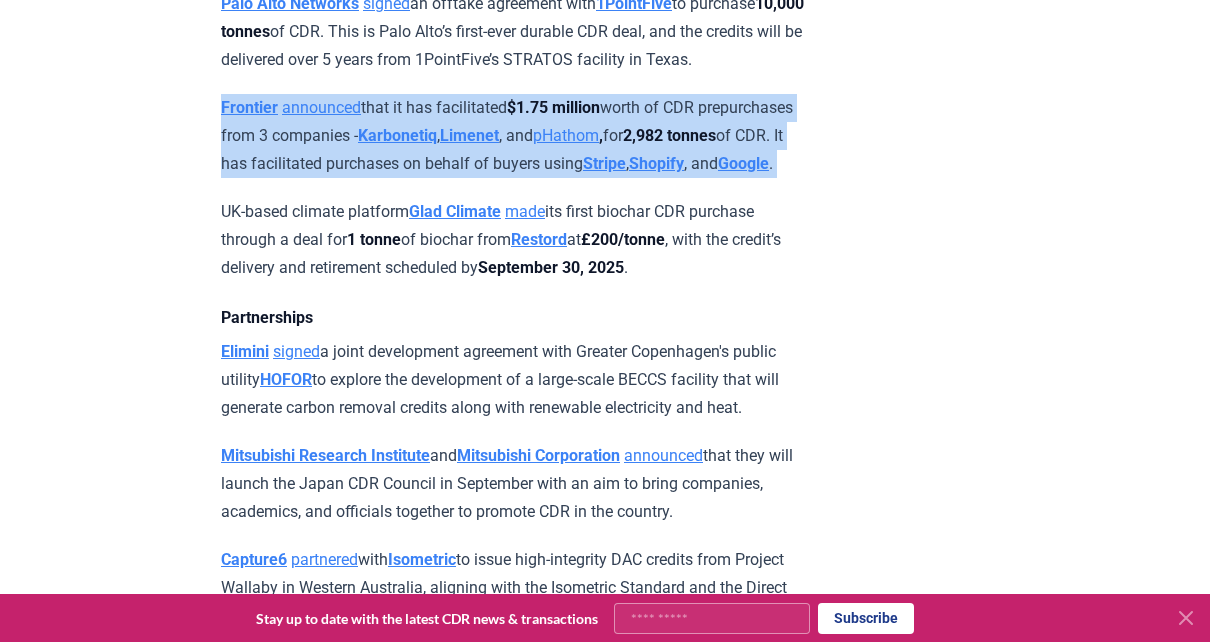 click on "Frontier announced that it has facilitated $1.75 million worth of CDR prepurchases from 3 companies - Karbonetiq, Limenet, and pHathom, for 2,982 tonnes of CDR. It has facilitated purchases on behalf of buyers using Stripe, Shopify, and Google." at bounding box center [513, 136] 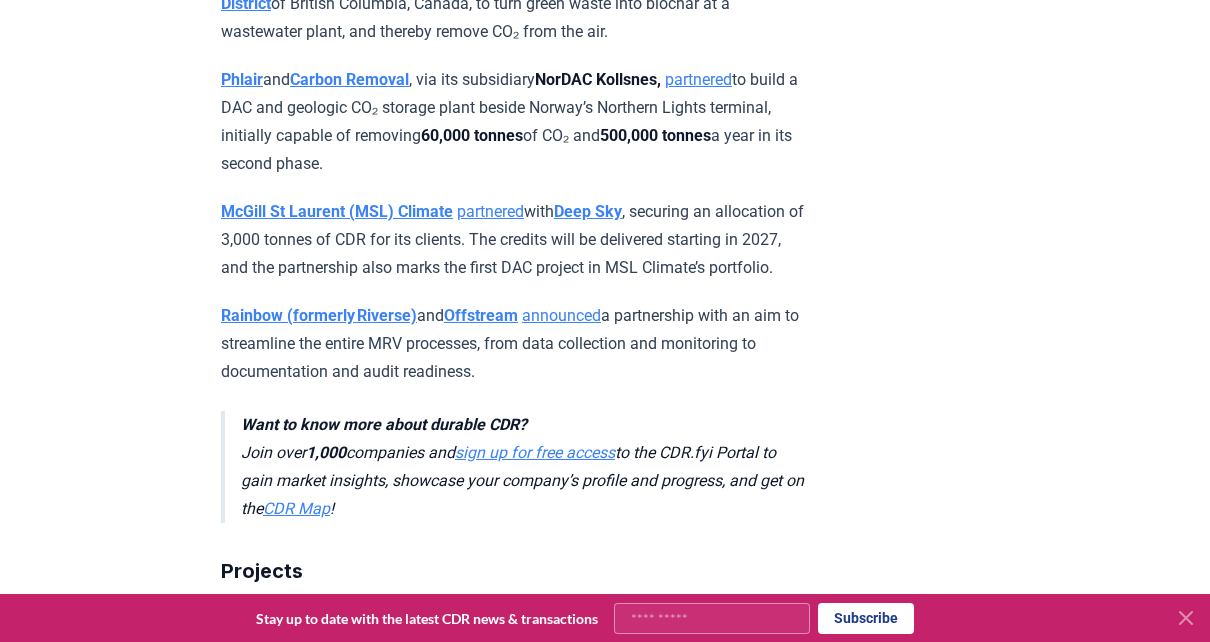 scroll, scrollTop: 2800, scrollLeft: 0, axis: vertical 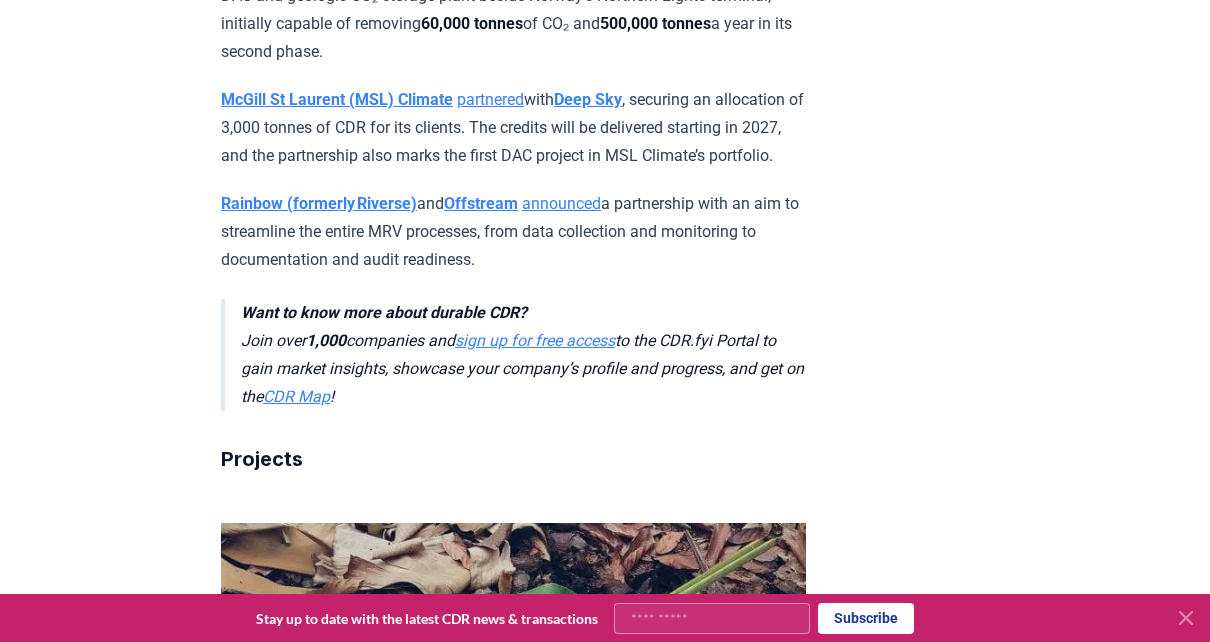 click on "Phlair  and  Carbon Removal , via its subsidiary  NorDAC Kollsnes,   partnered  to build a DAC and geologic CO₂ storage plant beside Norway’s Northern Lights terminal, initially capable of removing  60,000 tonnes  of CO₂ and  500,000 tonnes  a year in its second phase." at bounding box center [513, 10] 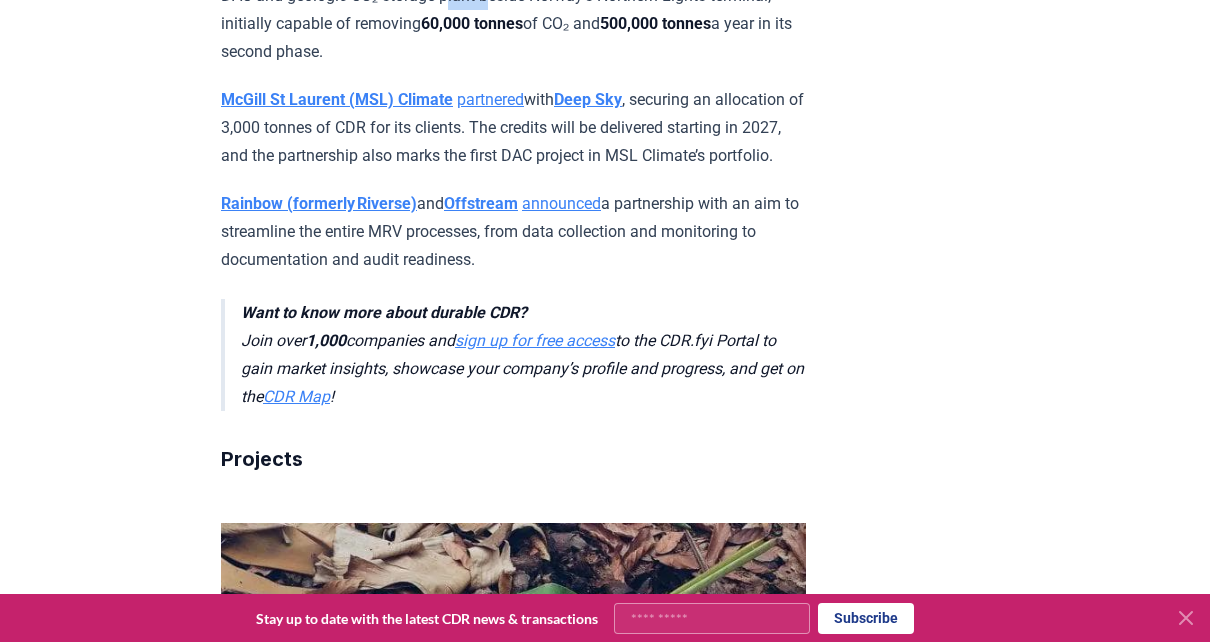 click on "Phlair  and  Carbon Removal , via its subsidiary  NorDAC Kollsnes,   partnered  to build a DAC and geologic CO₂ storage plant beside Norway’s Northern Lights terminal, initially capable of removing  60,000 tonnes  of CO₂ and  500,000 tonnes  a year in its second phase." at bounding box center (513, 10) 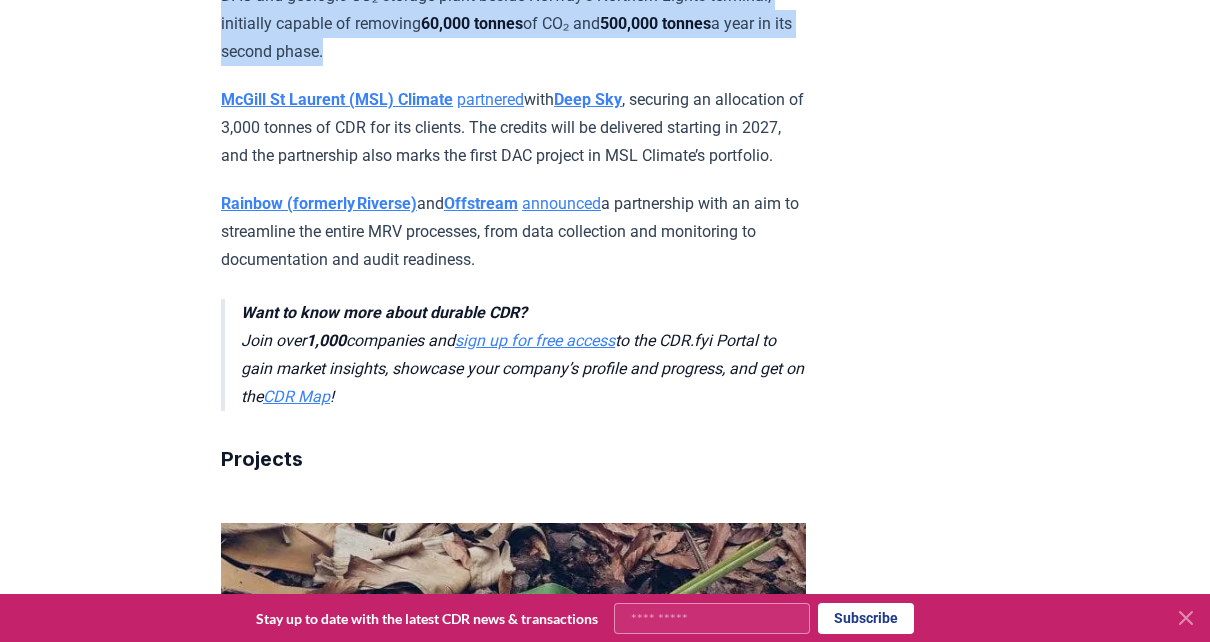 click on "Phlair  and  Carbon Removal , via its subsidiary  NorDAC Kollsnes,   partnered  to build a DAC and geologic CO₂ storage plant beside Norway’s Northern Lights terminal, initially capable of removing  60,000 tonnes  of CO₂ and  500,000 tonnes  a year in its second phase." at bounding box center (513, 10) 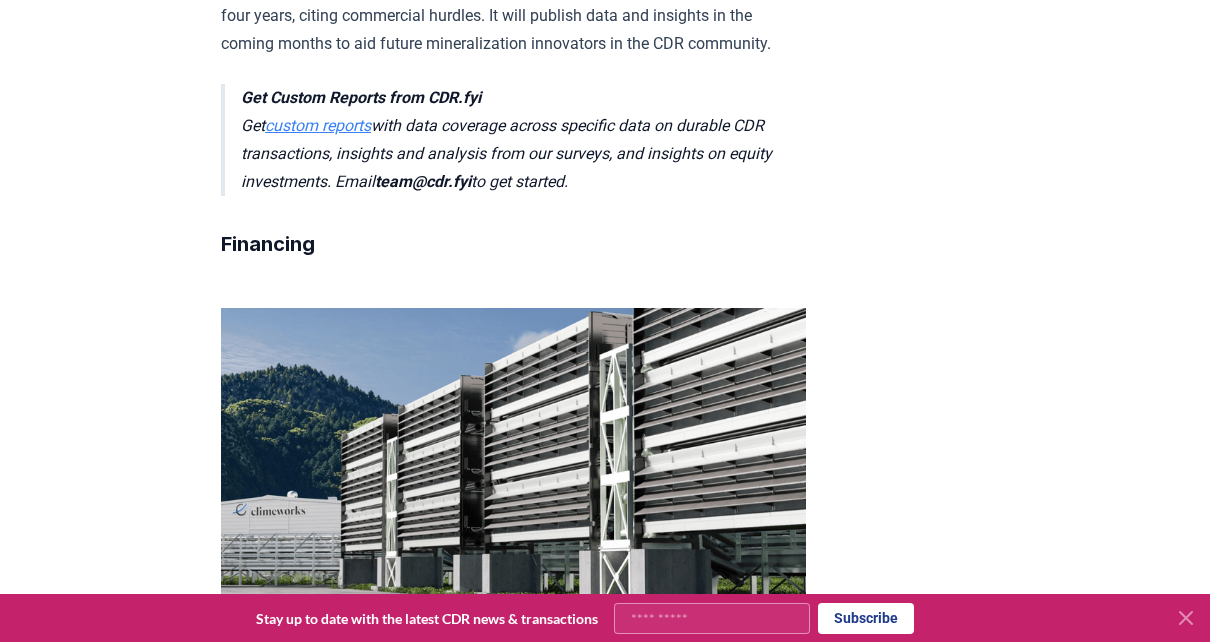 scroll, scrollTop: 4100, scrollLeft: 0, axis: vertical 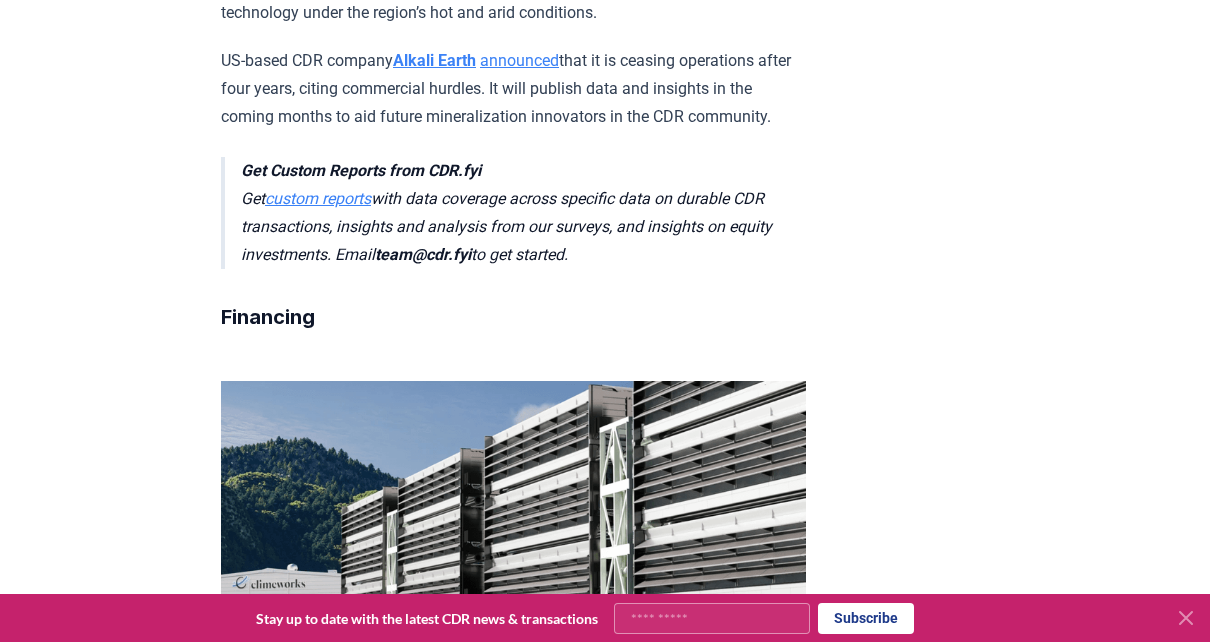 click on "Climeworks  and  KAPSARC , backed by the  Saudi Energy Ministry ,  launched  a mobile DAC unit in Riyadh. The unit is now operational and validates Climeworks’ technology under the region’s hot and arid conditions." at bounding box center (513, -15) 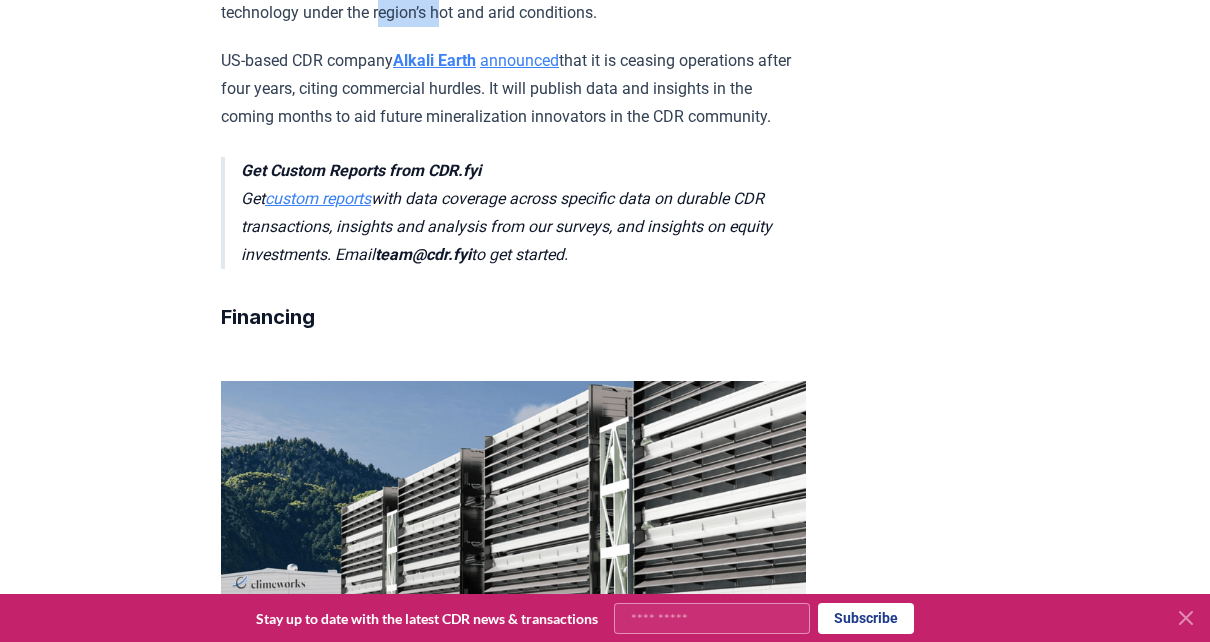 click on "Climeworks  and  KAPSARC , backed by the  Saudi Energy Ministry ,  launched  a mobile DAC unit in Riyadh. The unit is now operational and validates Climeworks’ technology under the region’s hot and arid conditions." at bounding box center (513, -15) 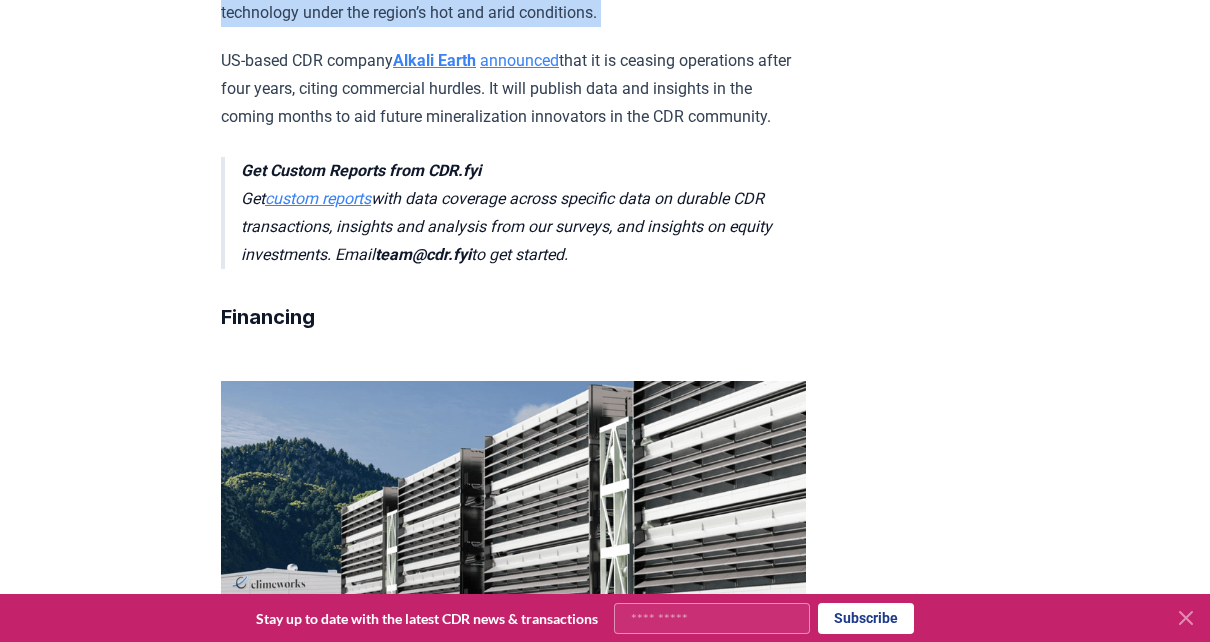 click on "Climeworks  and  KAPSARC , backed by the  Saudi Energy Ministry ,  launched  a mobile DAC unit in Riyadh. The unit is now operational and validates Climeworks’ technology under the region’s hot and arid conditions." at bounding box center [513, -15] 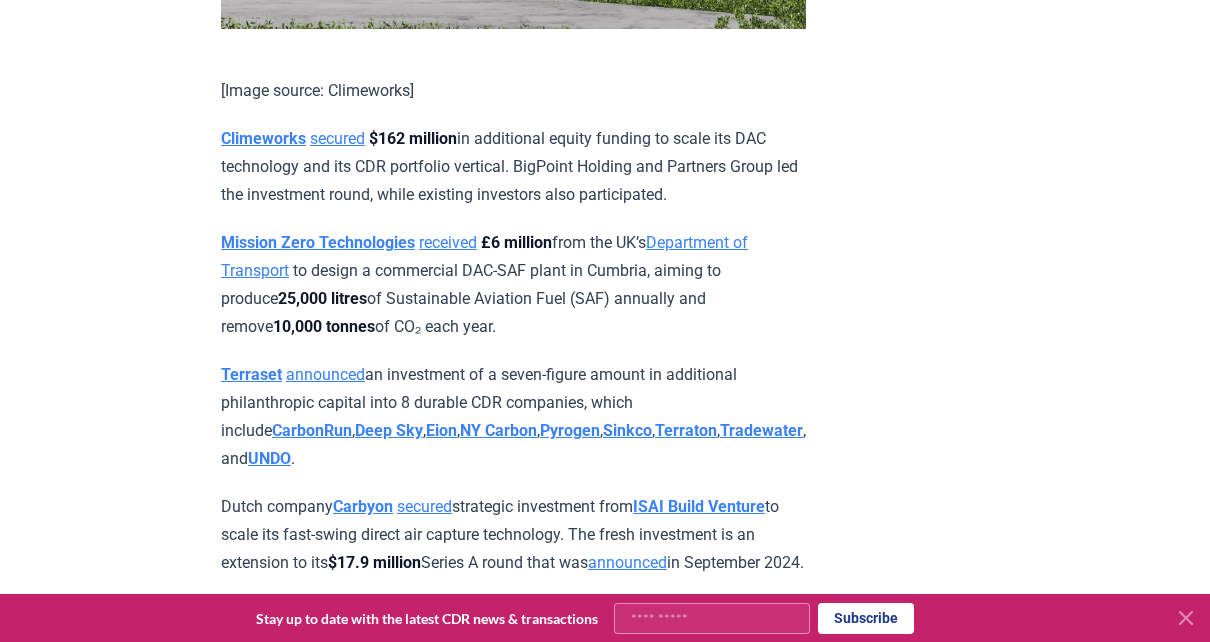 scroll, scrollTop: 4900, scrollLeft: 0, axis: vertical 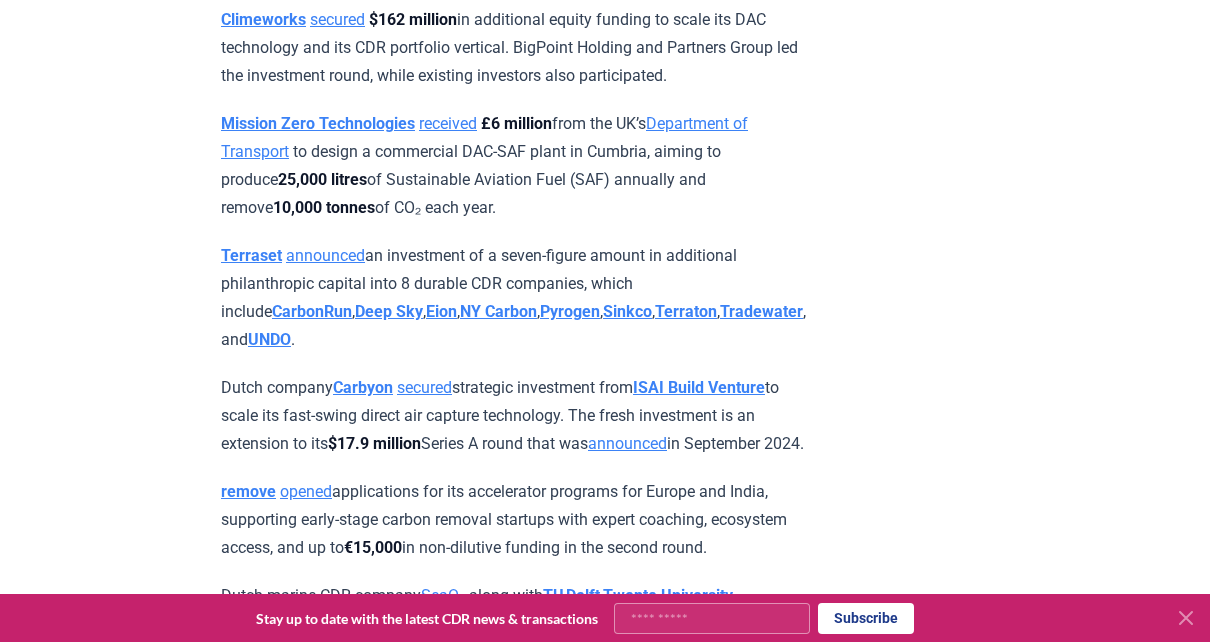 click on "$162 million" at bounding box center [413, 19] 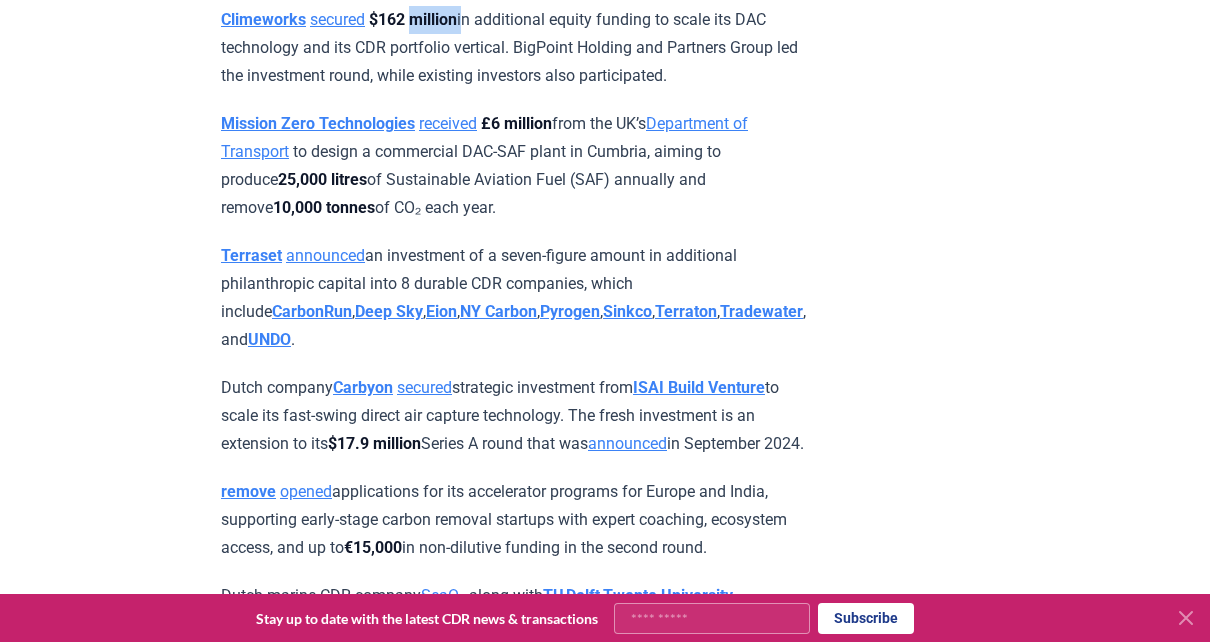 click on "$162 million" at bounding box center (413, 19) 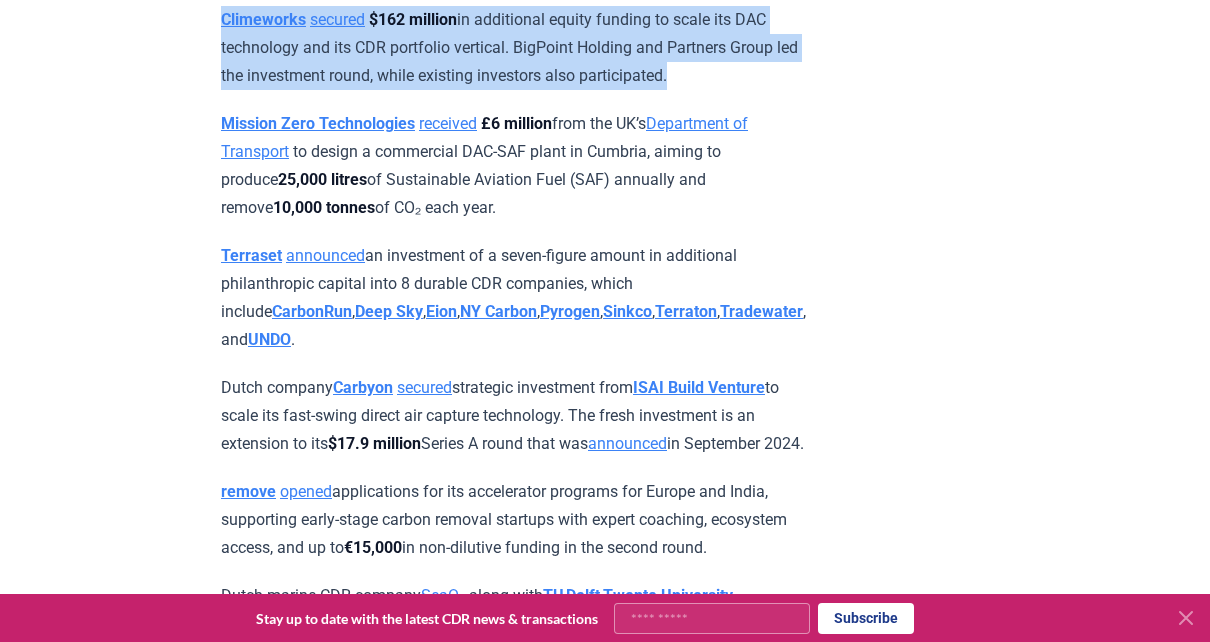 click on "$162 million" at bounding box center [413, 19] 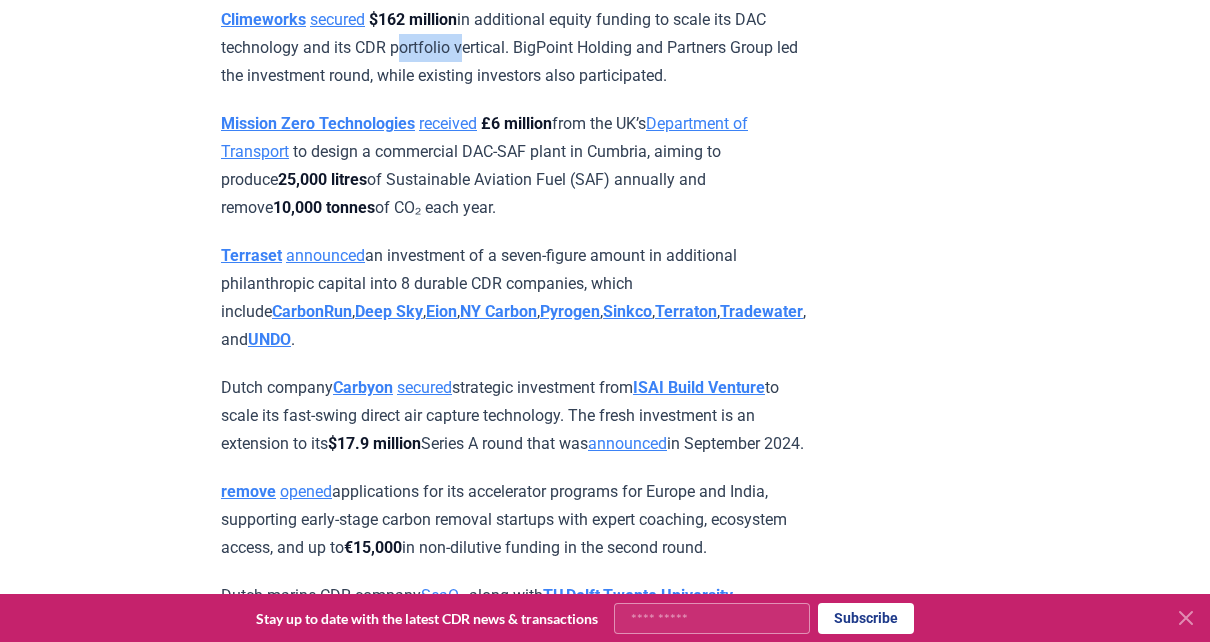 click on "Climeworks   secured   $162 million  in additional equity funding to scale its DAC technology and its CDR portfolio vertical. BigPoint Holding and Partners Group led the investment round, while existing investors also participated." at bounding box center (513, 48) 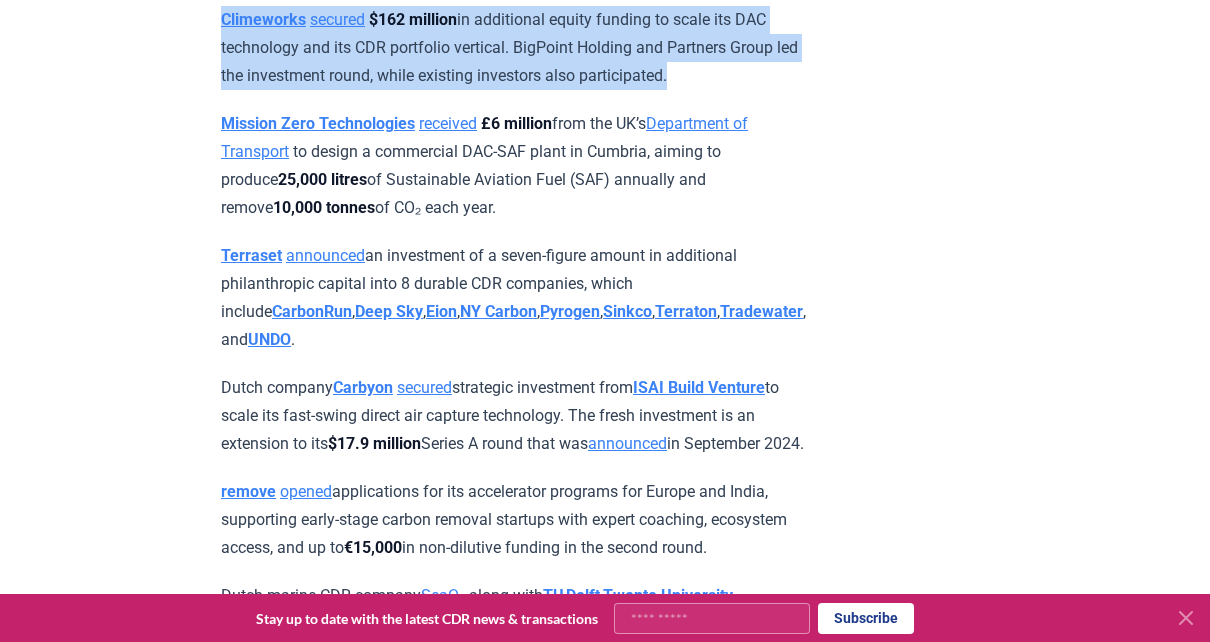click on "Climeworks   secured   $162 million  in additional equity funding to scale its DAC technology and its CDR portfolio vertical. BigPoint Holding and Partners Group led the investment round, while existing investors also participated." at bounding box center [513, 48] 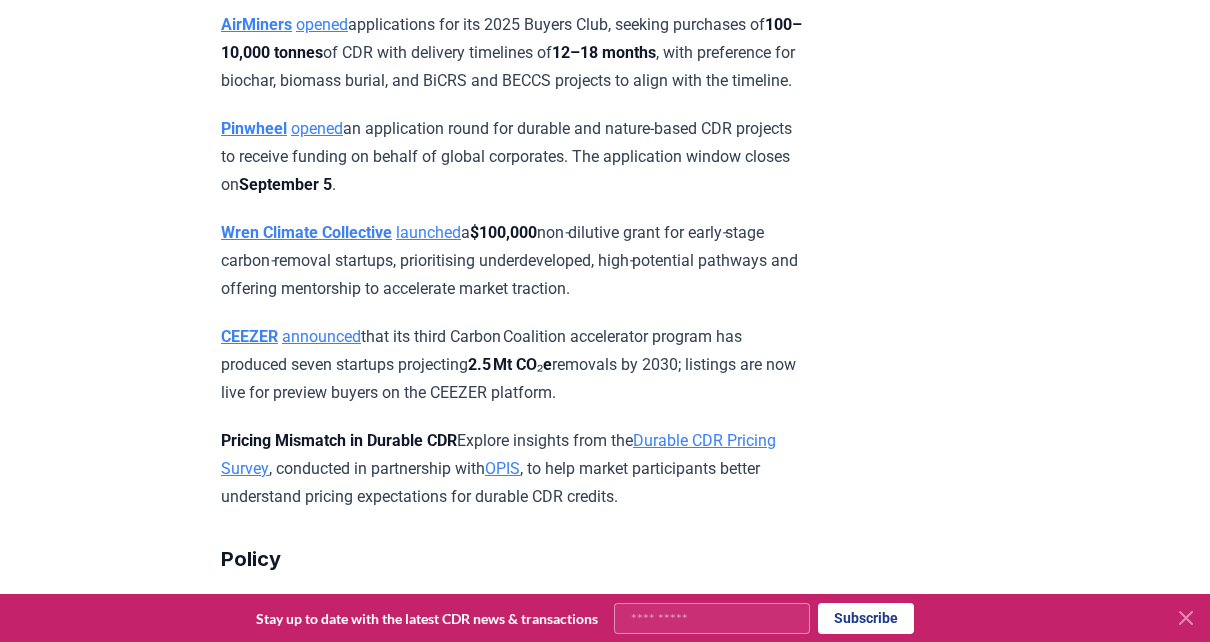 scroll, scrollTop: 5800, scrollLeft: 0, axis: vertical 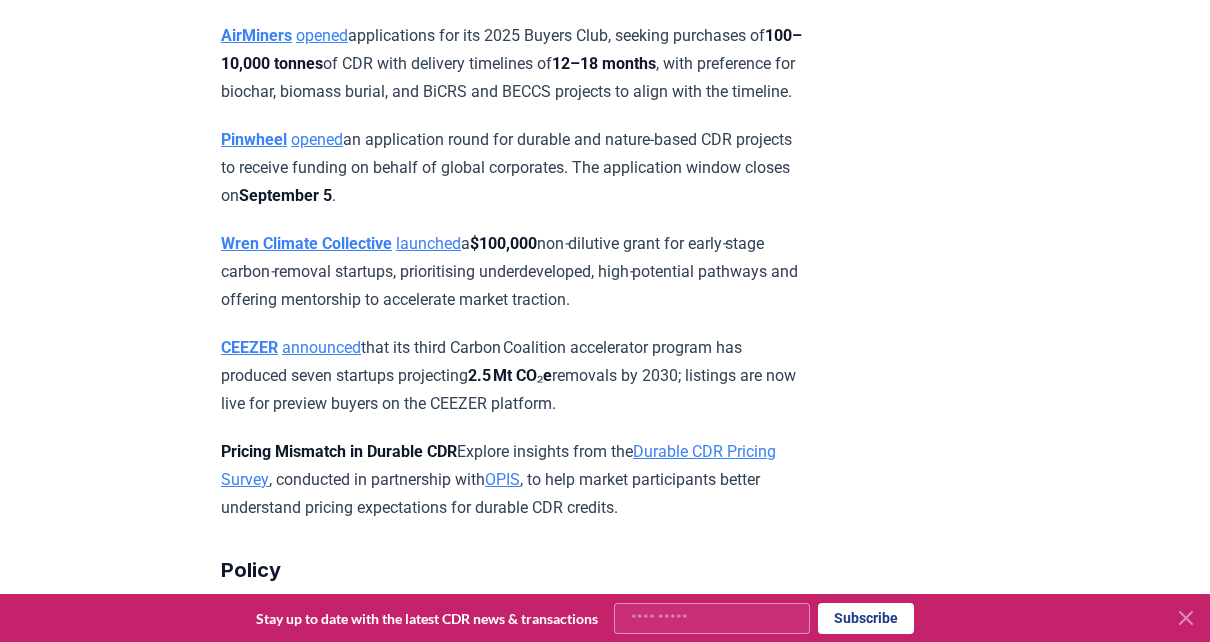 click on "Planet2050   launched  its inaugural Request for Proposals (RFP), offering up to €2 million in upfront financing for tech-based, permanent carbon-removal projects. Applications close on  22 July, 2025  for the first funded cohort." at bounding box center [513, -40] 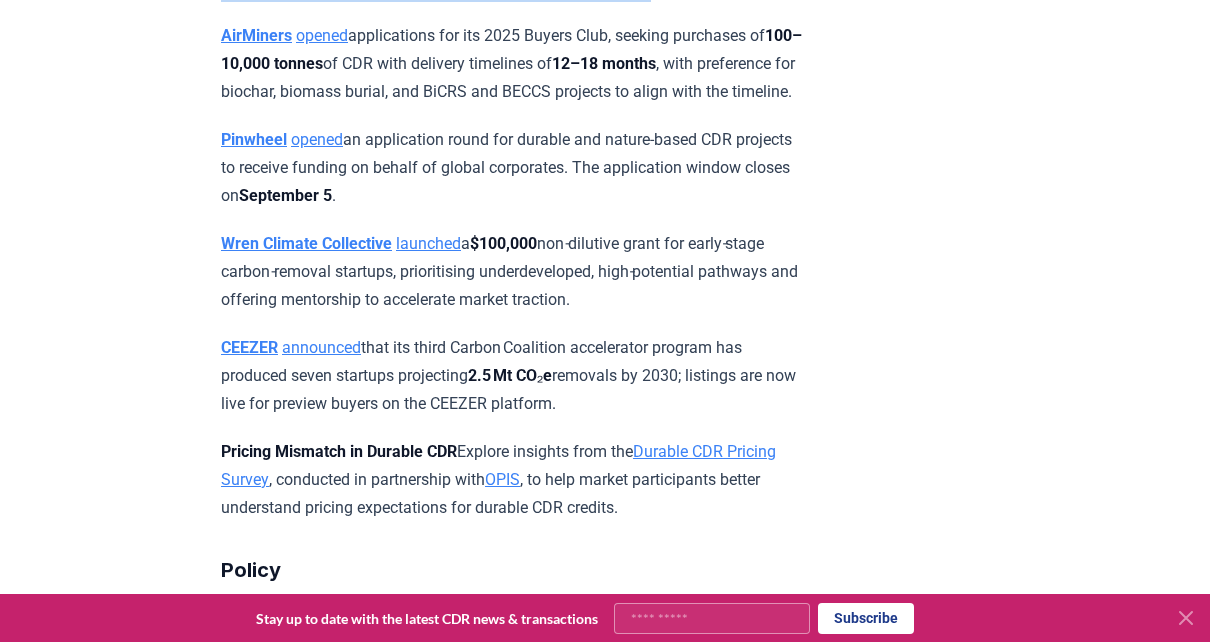 click on "Planet2050   launched  its inaugural Request for Proposals (RFP), offering up to €2 million in upfront financing for tech-based, permanent carbon-removal projects. Applications close on  22 July, 2025  for the first funded cohort." at bounding box center (513, -40) 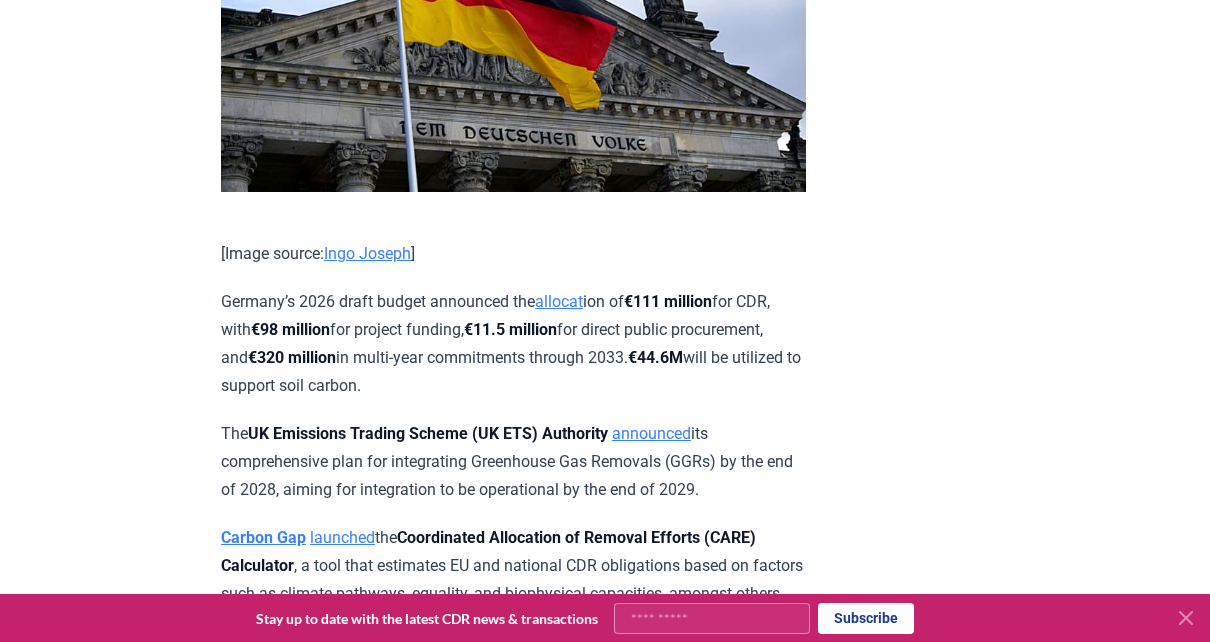 scroll, scrollTop: 6300, scrollLeft: 0, axis: vertical 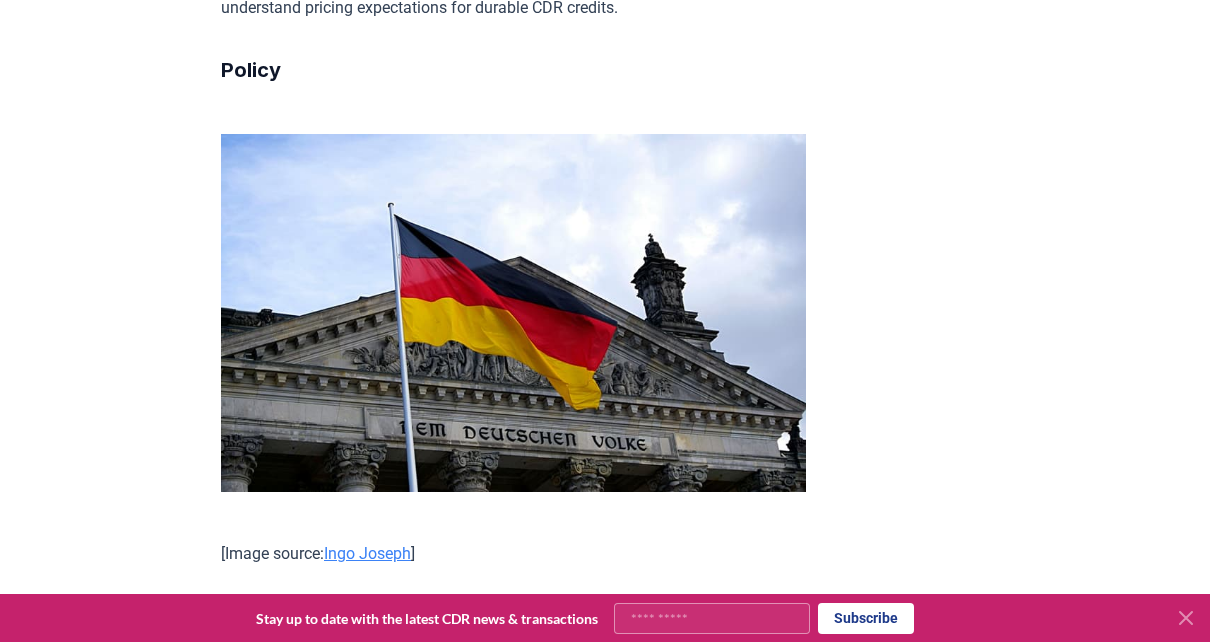 click on "CEEZER   announced  that its third Carbon Coalition accelerator program has produced seven startups projecting  2.5 Mt CO₂e  removals by 2030; listings are now live for preview buyers on the CEEZER platform." at bounding box center (513, -124) 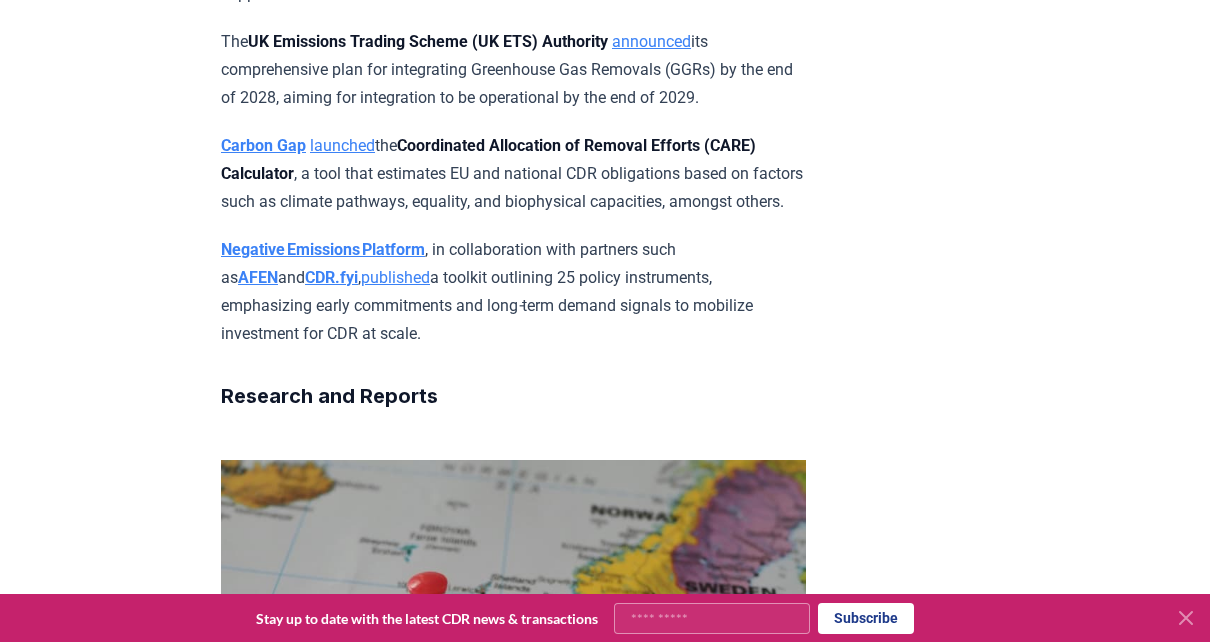 scroll, scrollTop: 7000, scrollLeft: 0, axis: vertical 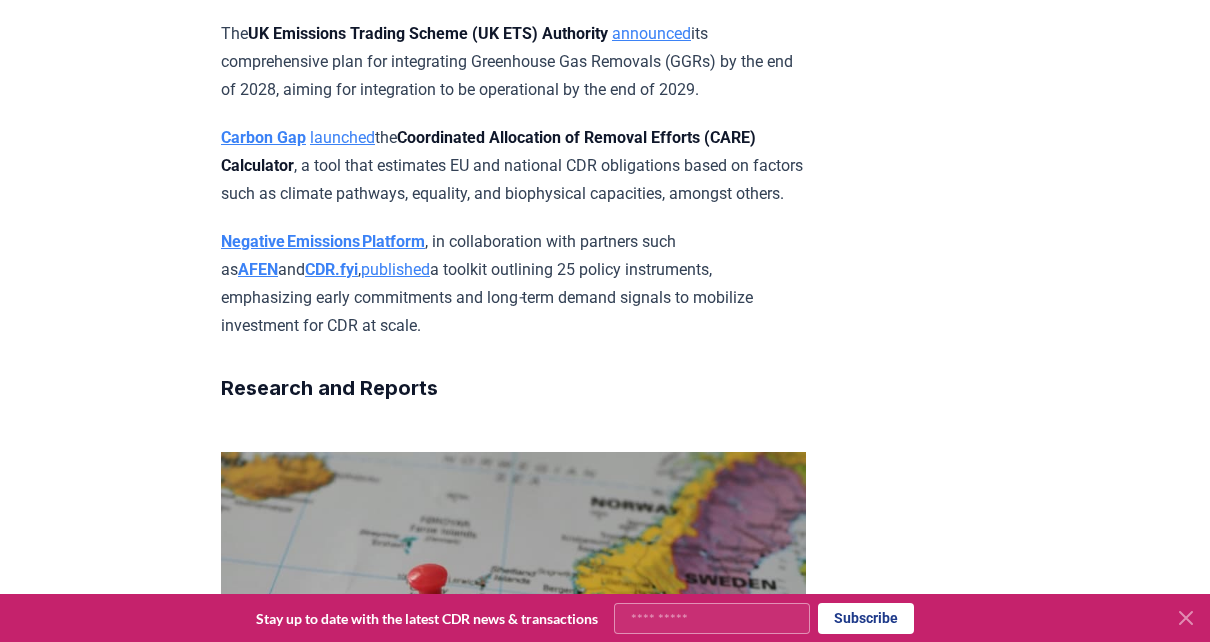 click on "Germany’s 2026 draft budget announced the  allocat ion of  €111 million  for CDR, with  €98 million  for project funding,  €11.5 million  for direct public procurement, and  €320 million  in multi-year commitments through 2033.  €44.6M  will be utilized to support soil carbon." at bounding box center (513, -56) 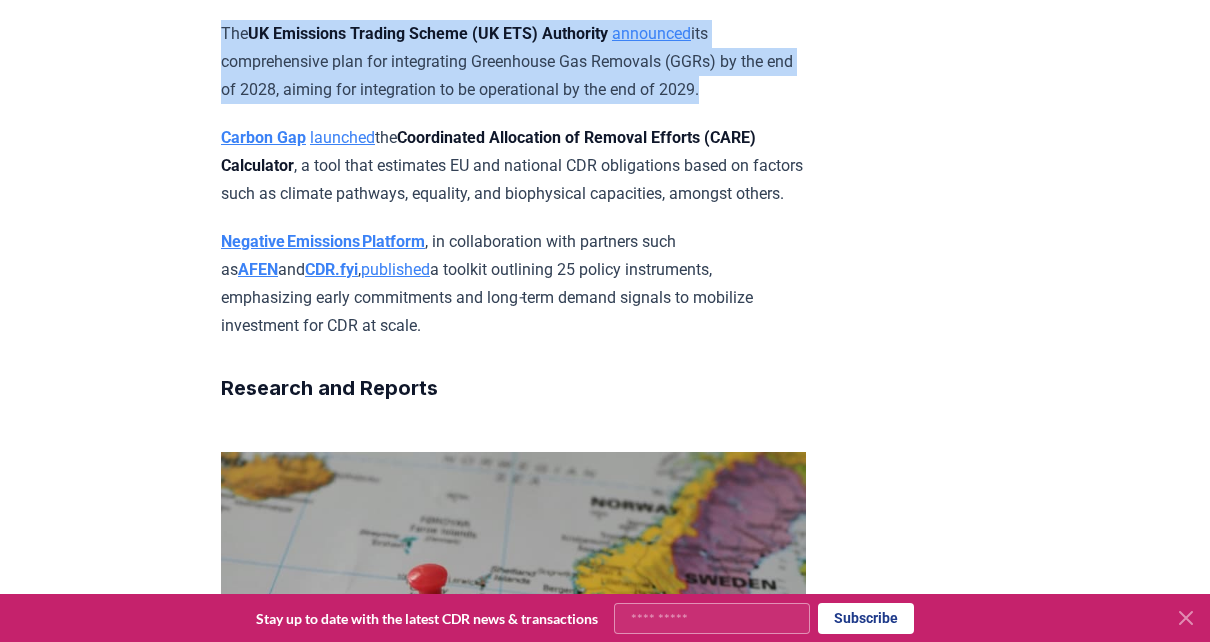 click on "The  UK Emissions Trading Scheme (UK ETS) Authority   announced  its comprehensive plan for integrating Greenhouse Gas Removals (GGRs) by the end of 2028, aiming for integration to be operational by the end of 2029." at bounding box center (513, 62) 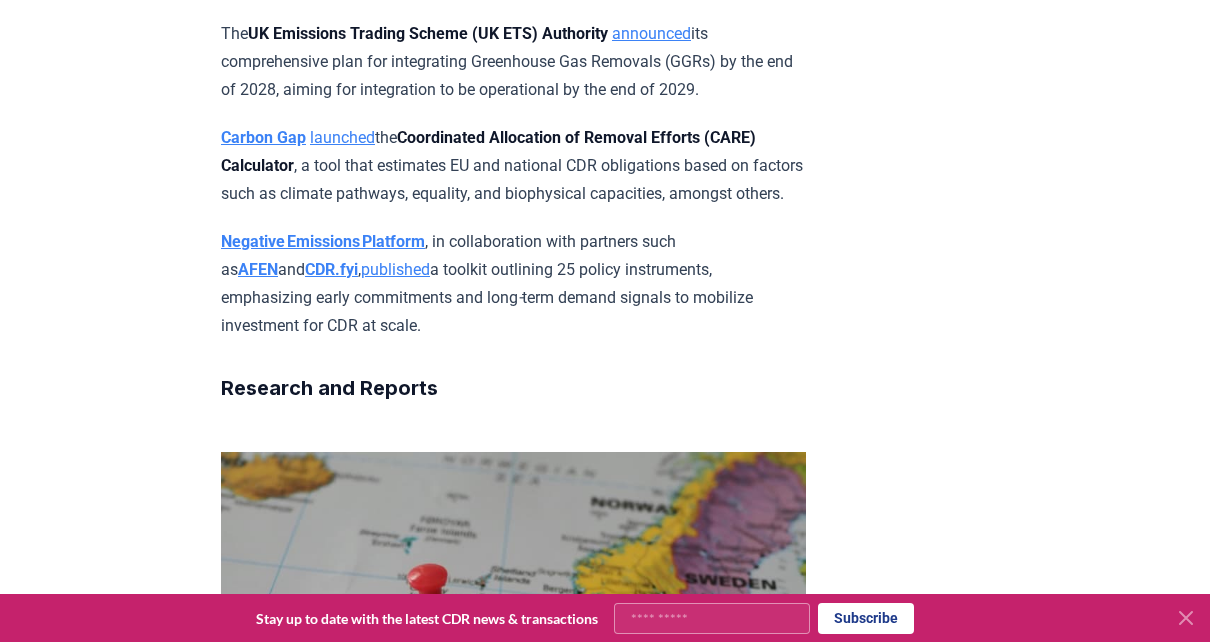 click on "We are back with another edition of the  CDR Monthly Recap , a monthly round-up of some of the top news, developments, and market updates from the world of durable carbon removal. After a relatively slow  June  that saw around 1.2 million tonnes contracted, July was one of the biggest months in durable CDR purchase volume history with over 8 million tonnes contracted, as Microsoft alone led with 7.86 million tonnes in purchases. Other top deals saw the participation of Frontier, Palo Alto Networks, Arbor Energy, and 1PointFive, to name a few. New projects, partnerships, and large funding opportunities, as well as announcements, continue to drive momentum for the industry ahead, alongside various events in the field. Read on to learn more below! How did durable CDR fare in Q2 2025?  Explore insights from the  2025 Q2 Durable CDR Market Update , in which we analyze and uncover major trends in the durable carbon removal market. Deals and Partnerships [Image source: Vaulted Deep] Deals Vaulted Deep   signed  for" at bounding box center [513, -333] 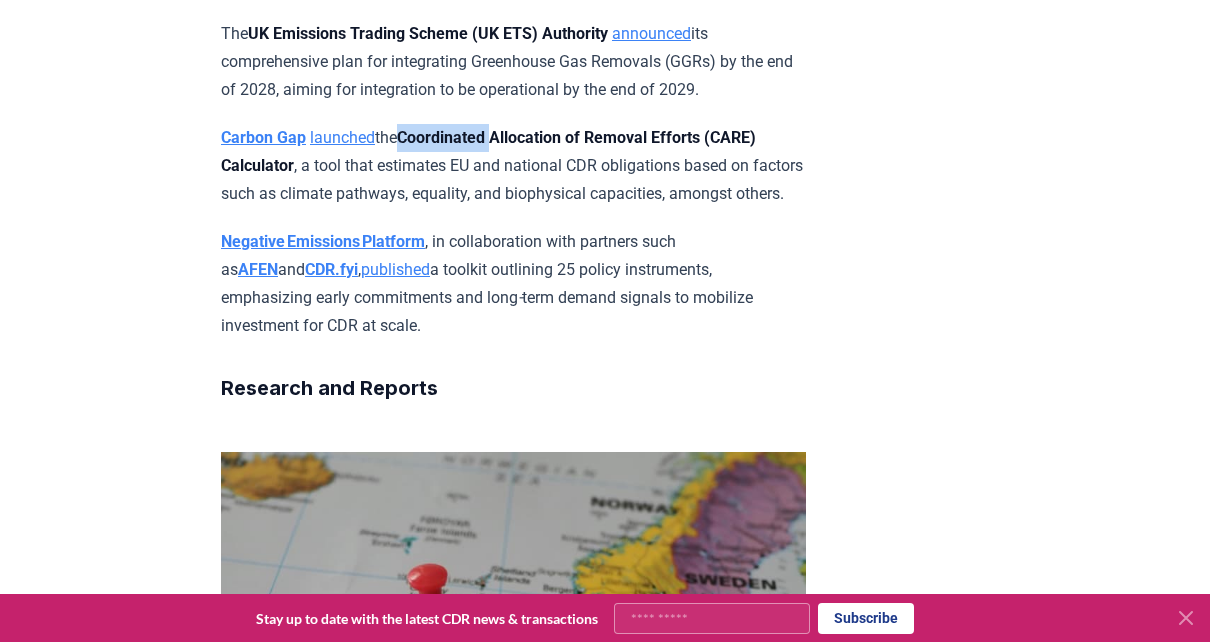 click on "Coordinated Allocation of Removal Efforts (CARE) Calculator" at bounding box center [488, 151] 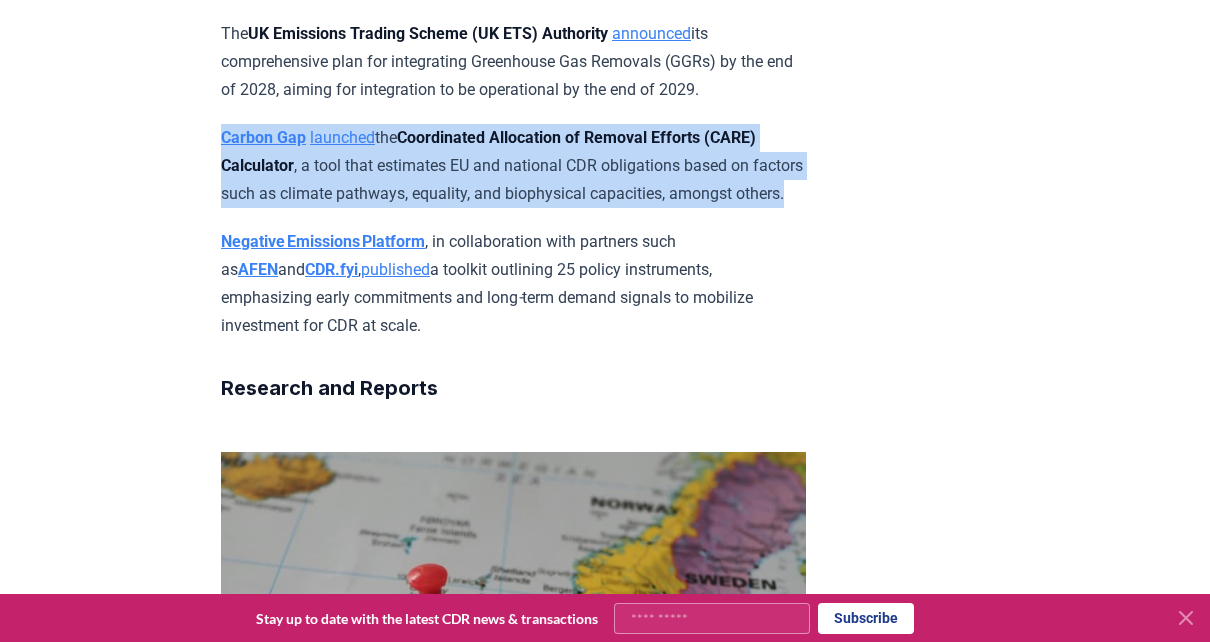 click on "Coordinated Allocation of Removal Efforts (CARE) Calculator" at bounding box center [488, 151] 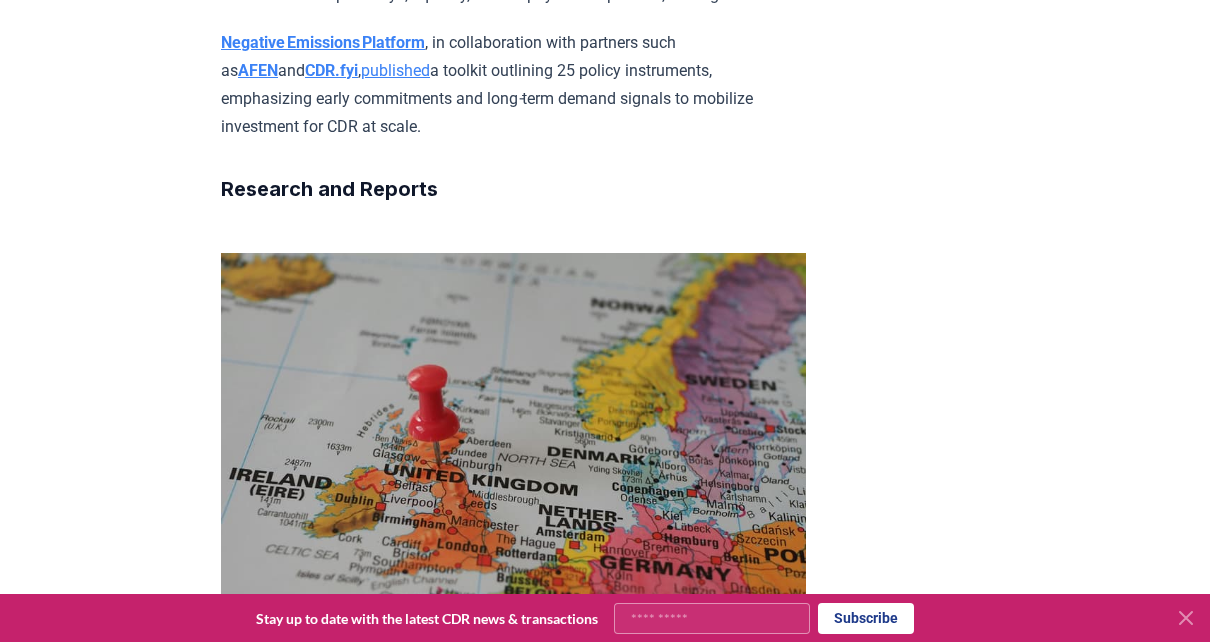 scroll, scrollTop: 7200, scrollLeft: 0, axis: vertical 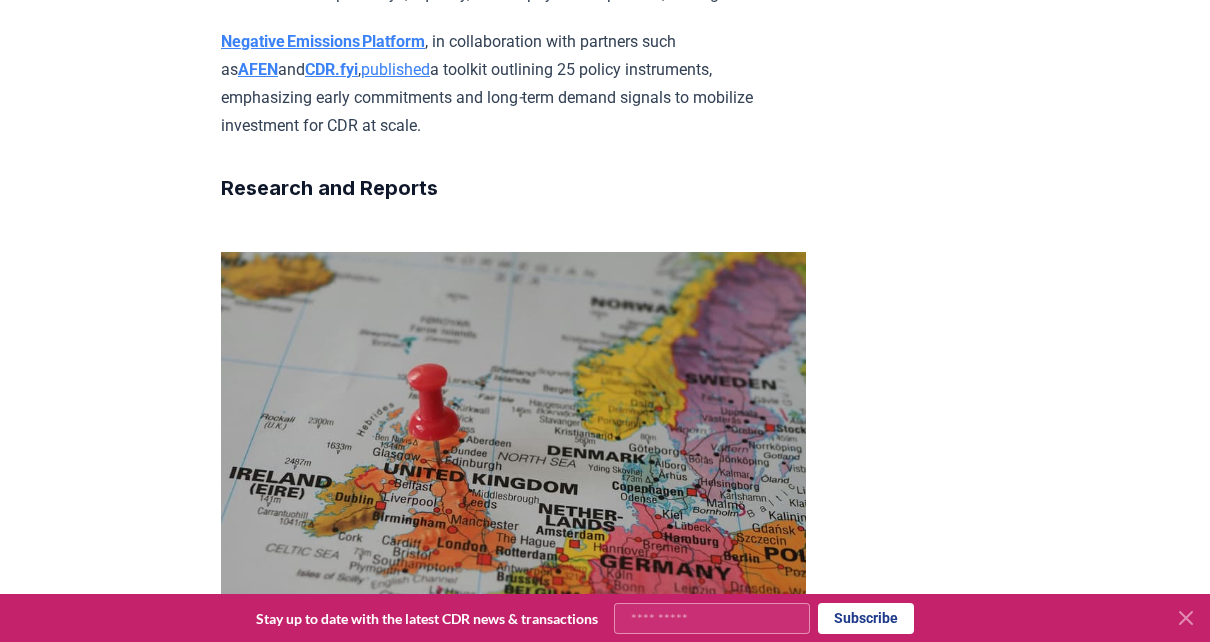 click on "Negative Emissions Platform , in collaboration with partners such as  AFEN  and  CDR.fyi ,  published  a toolkit outlining 25 policy instruments, emphasizing early commitments and long‑term demand signals to mobilize investment for CDR at scale." at bounding box center [513, 84] 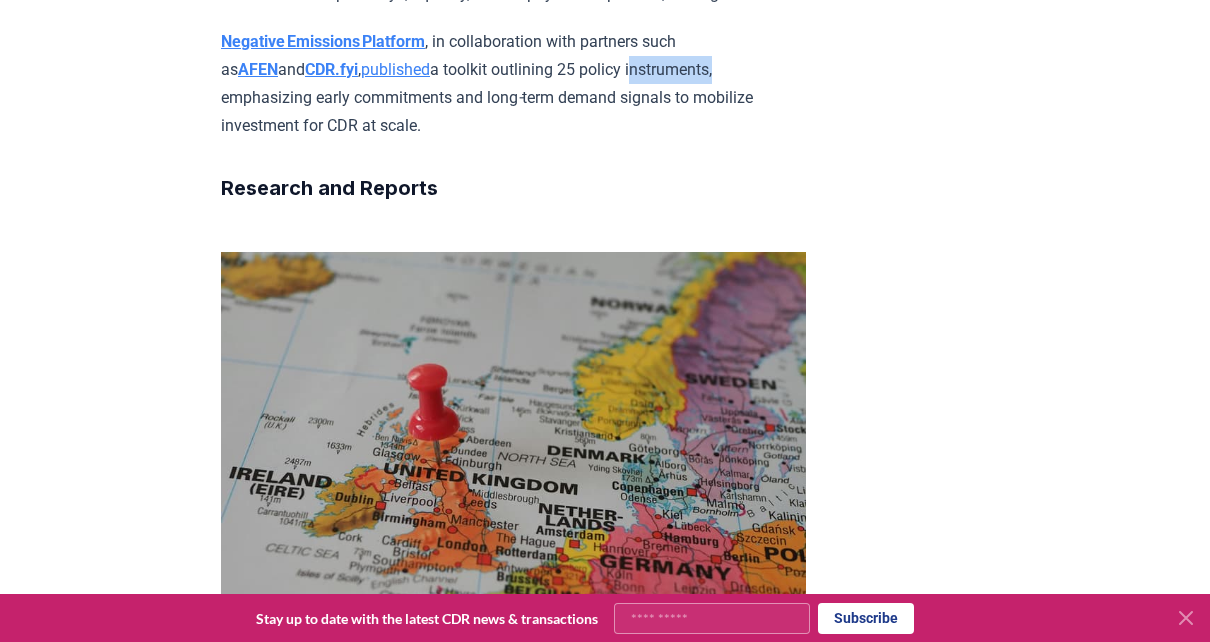 click on "Negative Emissions Platform , in collaboration with partners such as  AFEN  and  CDR.fyi ,  published  a toolkit outlining 25 policy instruments, emphasizing early commitments and long‑term demand signals to mobilize investment for CDR at scale." at bounding box center (513, 84) 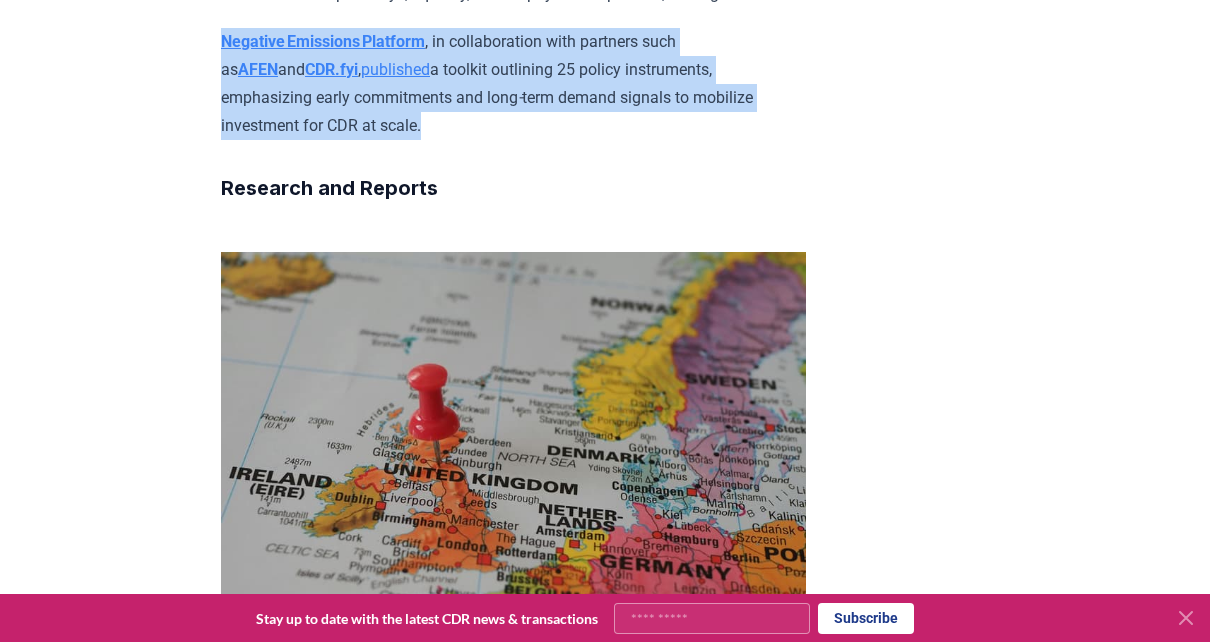 click on "Negative Emissions Platform , in collaboration with partners such as  AFEN  and  CDR.fyi ,  published  a toolkit outlining 25 policy instruments, emphasizing early commitments and long‑term demand signals to mobilize investment for CDR at scale." at bounding box center (513, 84) 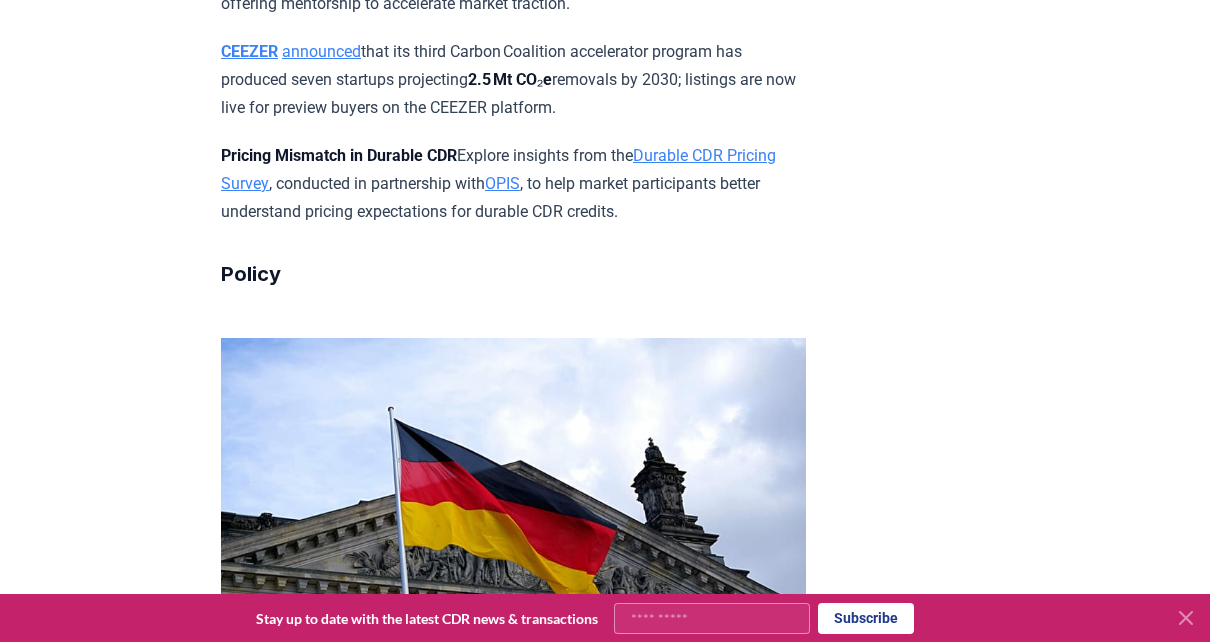 scroll, scrollTop: 6100, scrollLeft: 0, axis: vertical 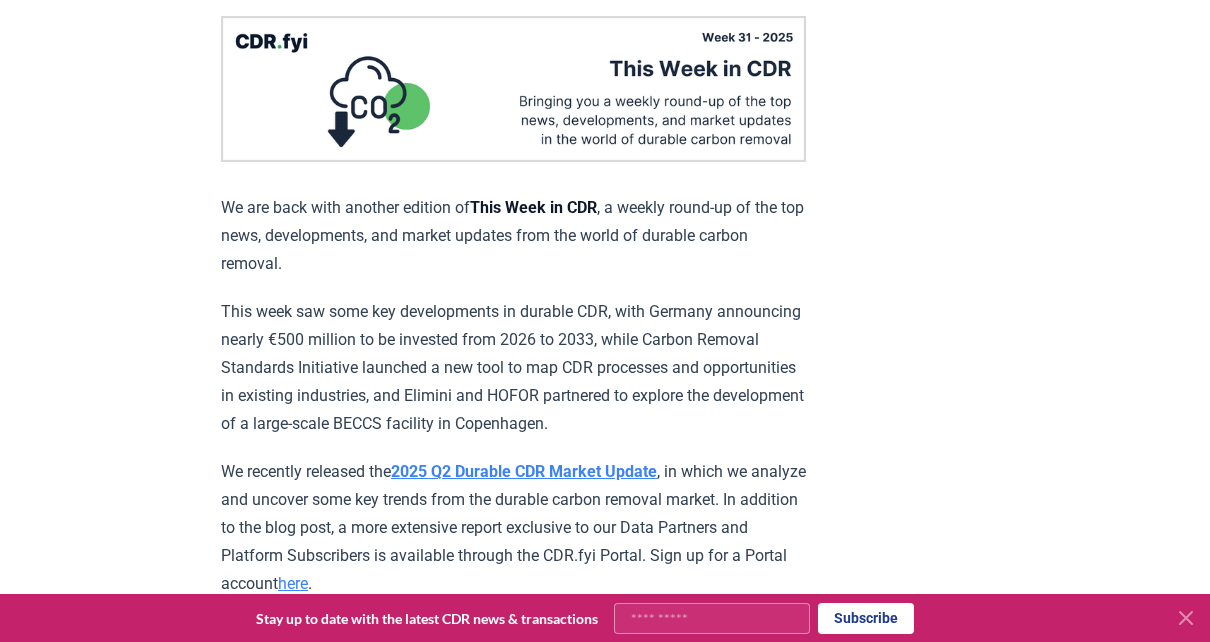 click on "This week saw some key developments in durable CDR, with Germany announcing nearly €500 million to be invested from 2026 to 2033, while Carbon Removal Standards Initiative launched a new tool to map CDR processes and opportunities in existing industries, and Elimini and HOFOR partnered to explore the development of a large-scale BECCS facility in Copenhagen." at bounding box center (513, 368) 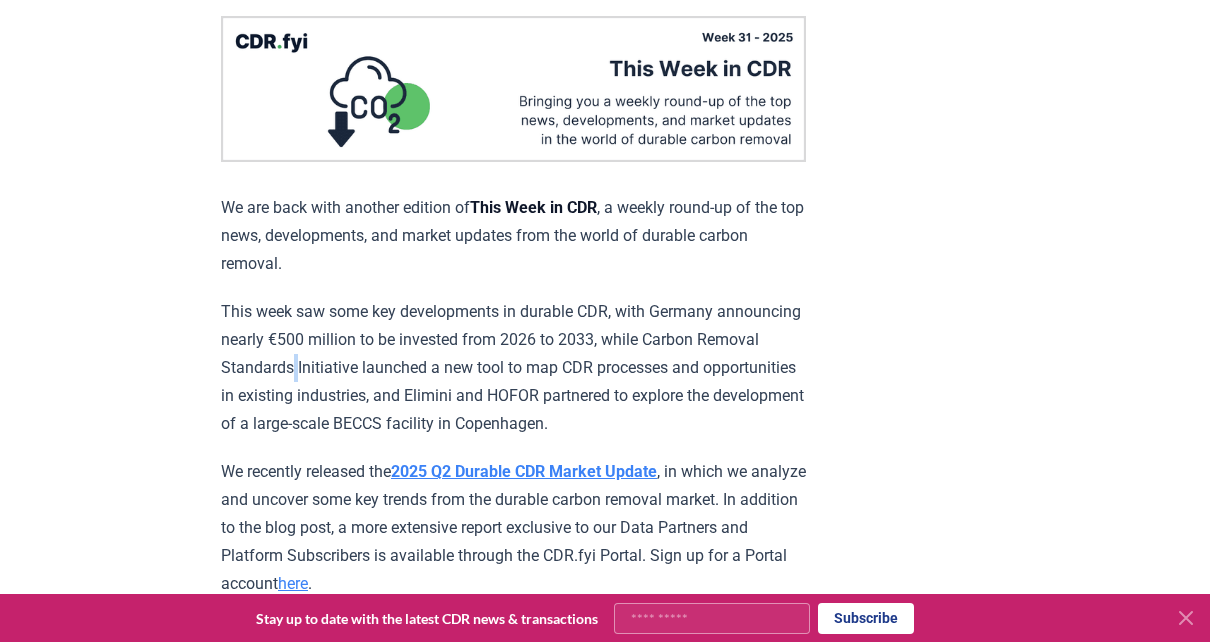 click on "This week saw some key developments in durable CDR, with Germany announcing nearly €500 million to be invested from 2026 to 2033, while Carbon Removal Standards Initiative launched a new tool to map CDR processes and opportunities in existing industries, and Elimini and HOFOR partnered to explore the development of a large-scale BECCS facility in Copenhagen." at bounding box center (513, 368) 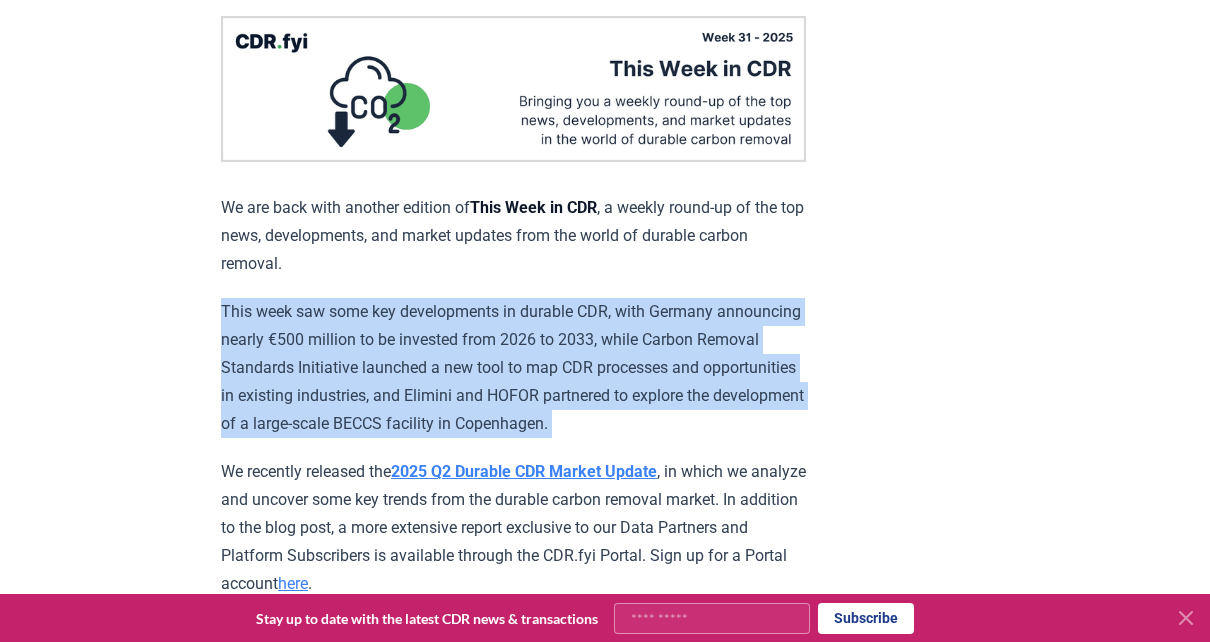 click on "This week saw some key developments in durable CDR, with Germany announcing nearly €500 million to be invested from 2026 to 2033, while Carbon Removal Standards Initiative launched a new tool to map CDR processes and opportunities in existing industries, and Elimini and HOFOR partnered to explore the development of a large-scale BECCS facility in Copenhagen." at bounding box center (513, 368) 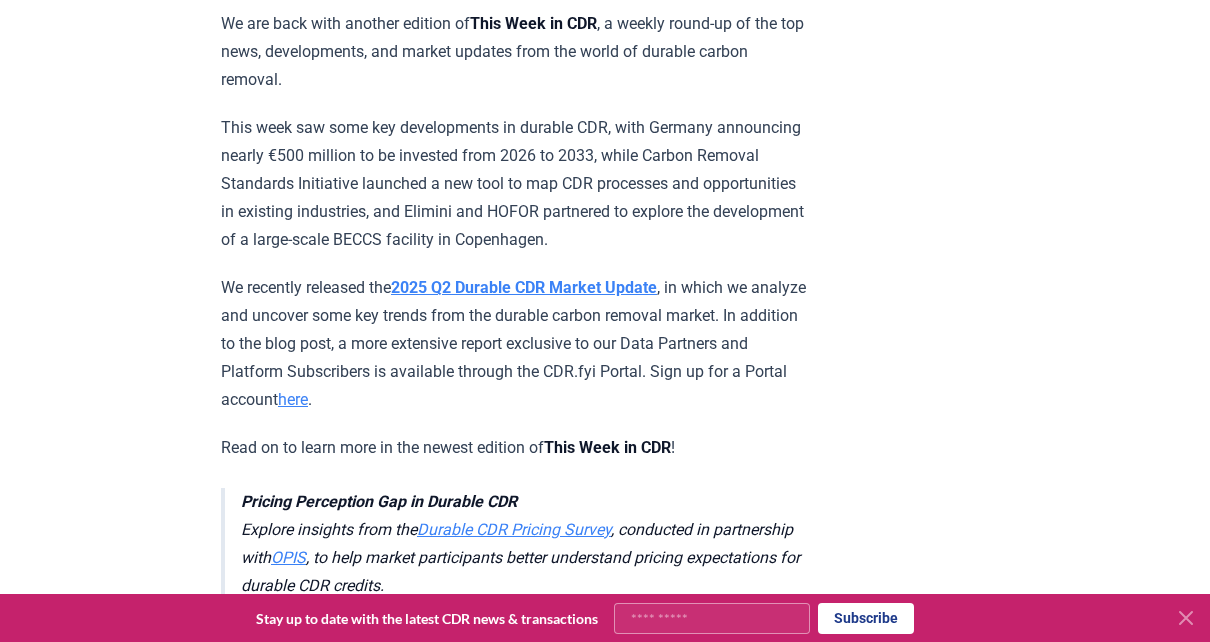 scroll, scrollTop: 400, scrollLeft: 0, axis: vertical 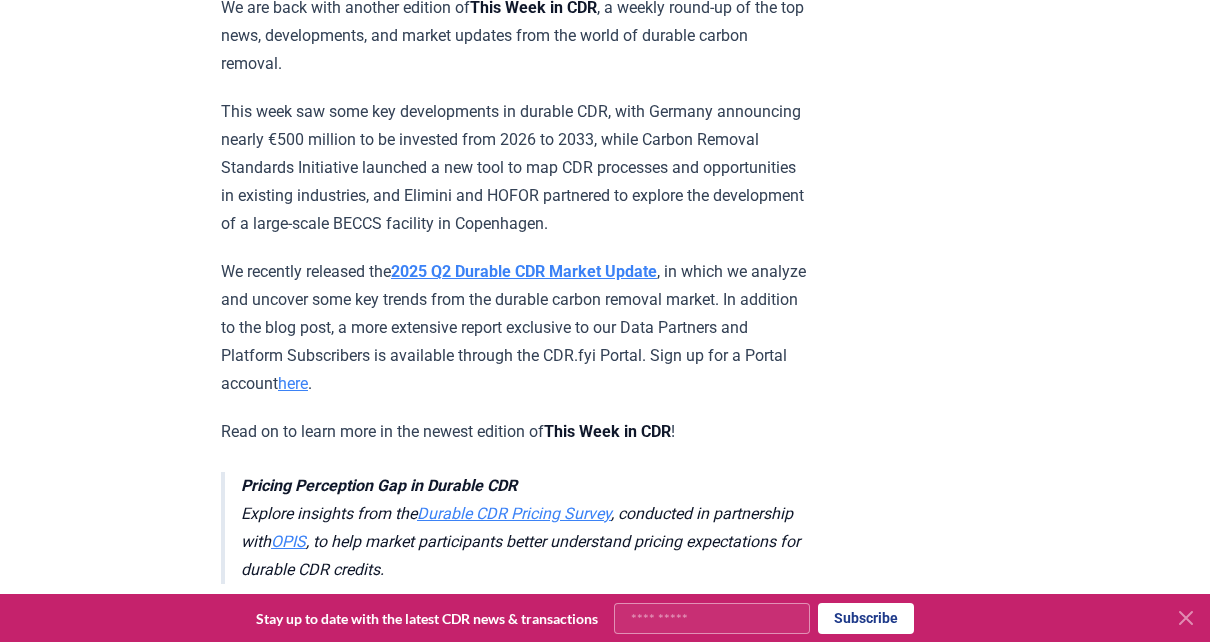 click on "We recently released the [YEAR] Q2 Durable CDR Market Update , in which we analyze and uncover some key trends from the durable carbon removal market. In addition to the blog post, a more extensive report exclusive to our Data Partners and Platform Subscribers is available through the CDR.fyi Portal. Sign up for a Portal account here ." at bounding box center (513, 328) 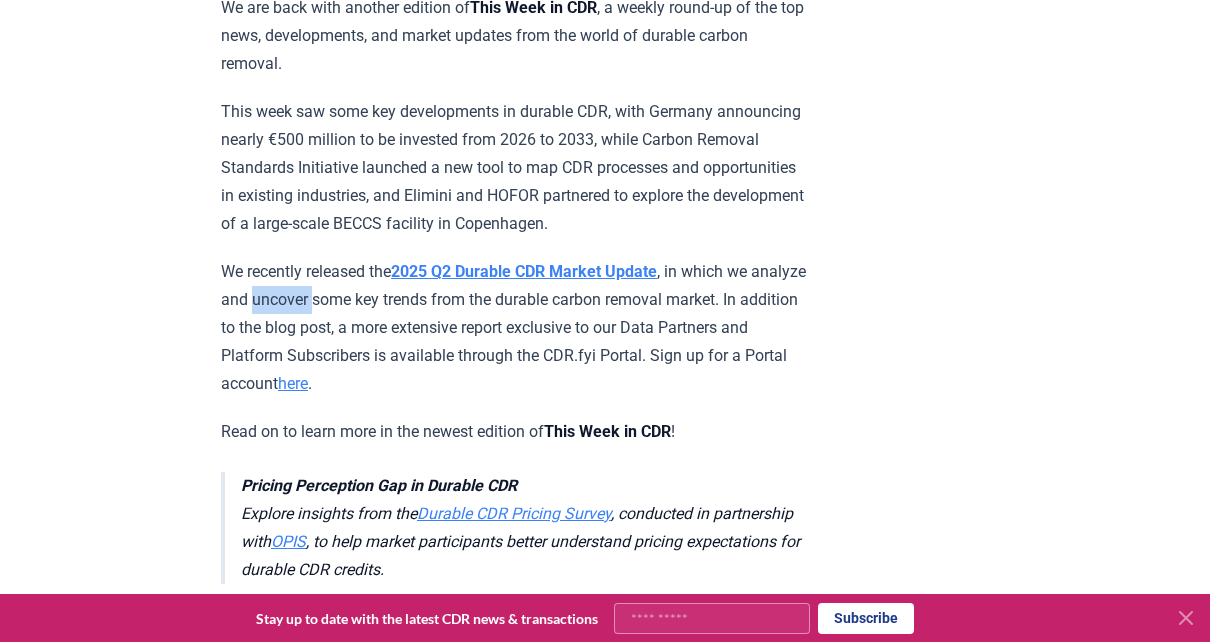 click on "We recently released the [YEAR] Q2 Durable CDR Market Update , in which we analyze and uncover some key trends from the durable carbon removal market. In addition to the blog post, a more extensive report exclusive to our Data Partners and Platform Subscribers is available through the CDR.fyi Portal. Sign up for a Portal account here ." at bounding box center [513, 328] 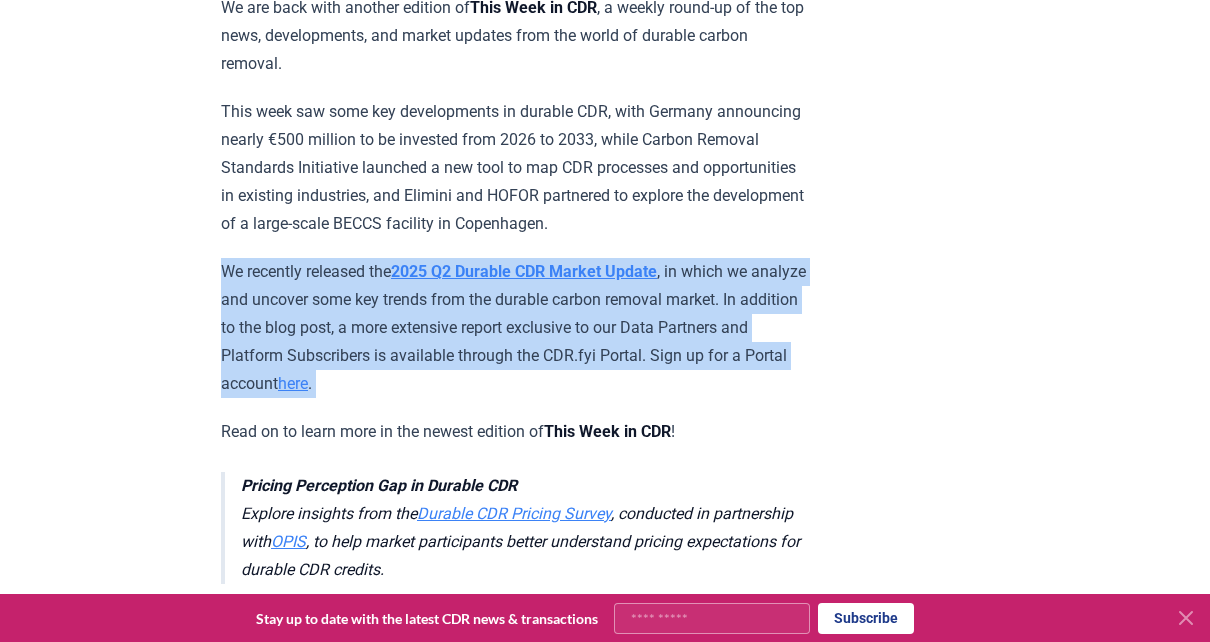 click on "We recently released the [YEAR] Q2 Durable CDR Market Update , in which we analyze and uncover some key trends from the durable carbon removal market. In addition to the blog post, a more extensive report exclusive to our Data Partners and Platform Subscribers is available through the CDR.fyi Portal. Sign up for a Portal account here ." at bounding box center (513, 328) 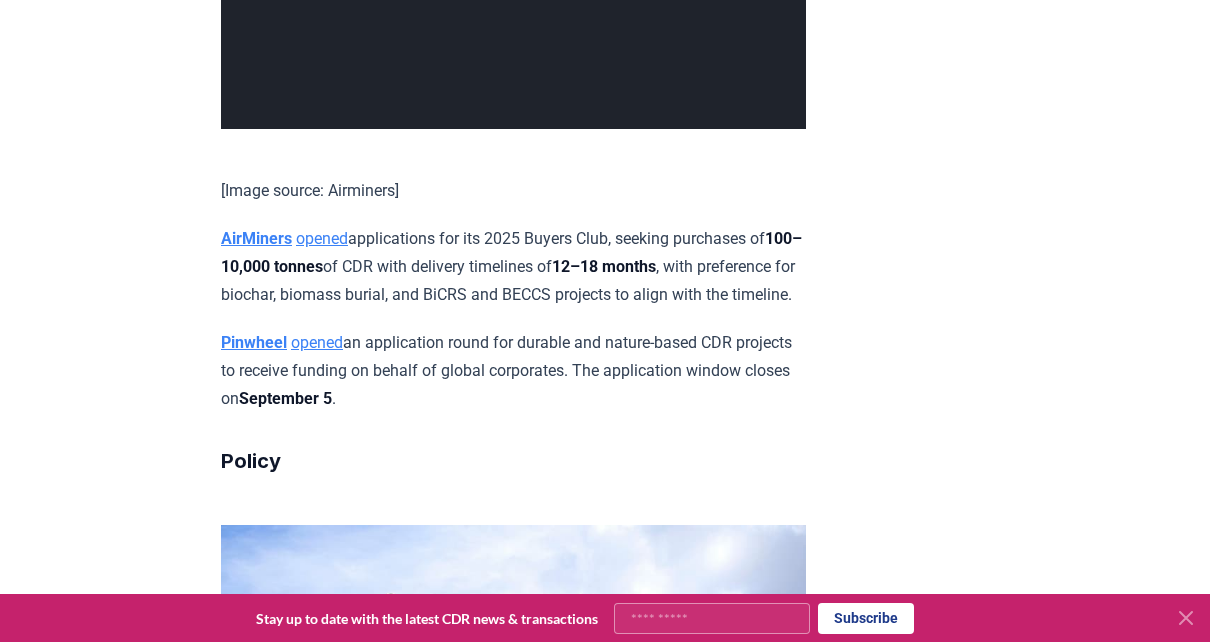 scroll, scrollTop: 3400, scrollLeft: 0, axis: vertical 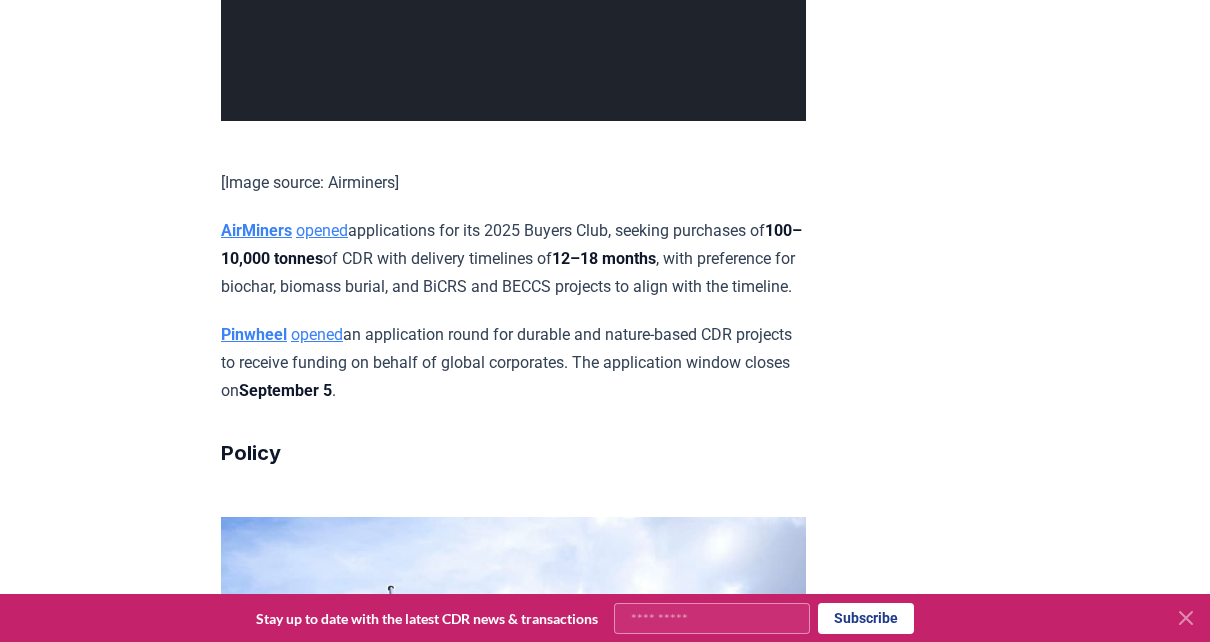 click on "AirMiners opened applications for its [YEAR] Buyers Club, seeking purchases of 100–10,000 tonnes of CDR with delivery timelines of 12–18 months , with preference for biochar, biomass burial, and BiCRS and BECCS projects to align with the timeline." at bounding box center [513, 259] 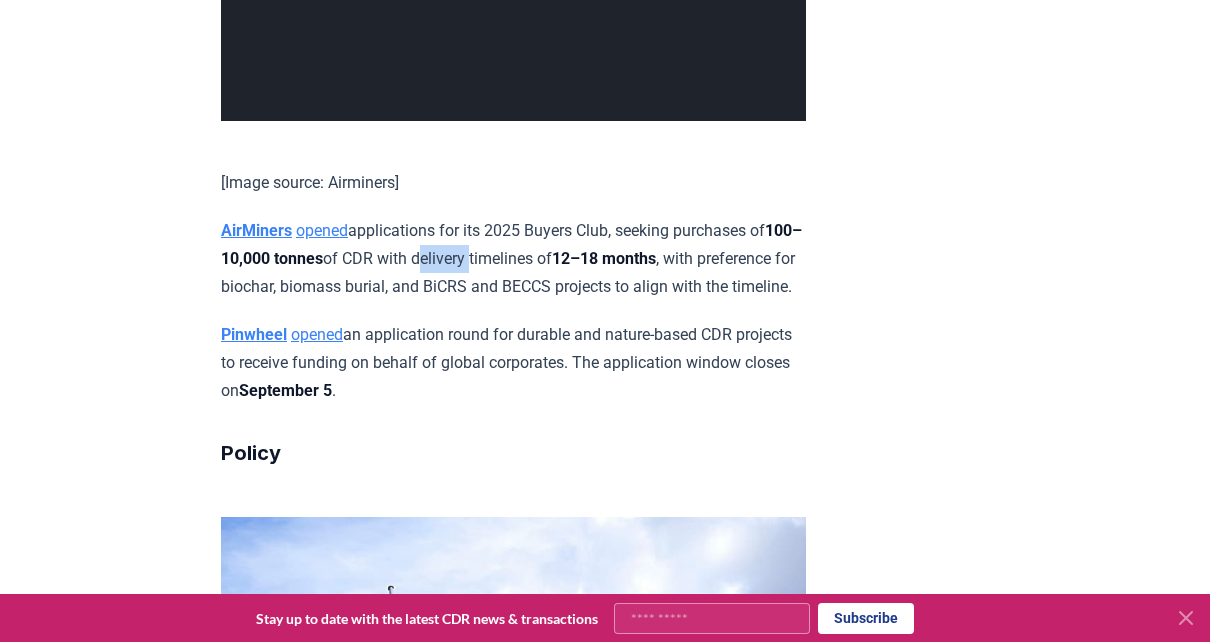 click on "AirMiners opened applications for its [YEAR] Buyers Club, seeking purchases of 100–10,000 tonnes of CDR with delivery timelines of 12–18 months , with preference for biochar, biomass burial, and BiCRS and BECCS projects to align with the timeline." at bounding box center (513, 259) 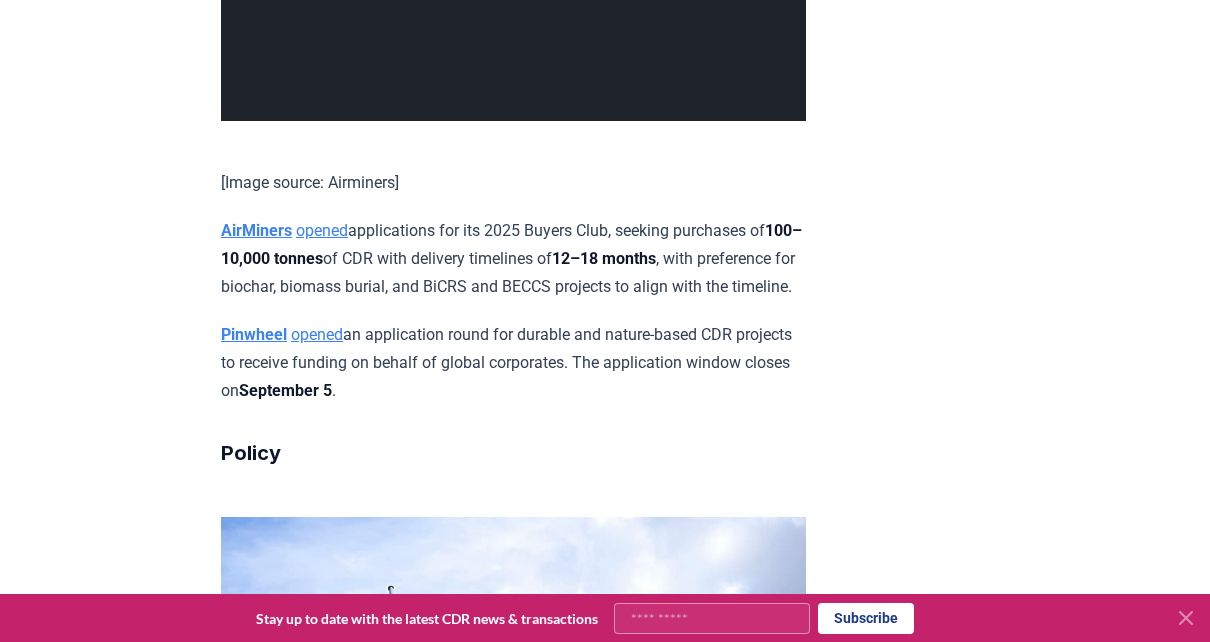 click on "AirMiners opened applications for its [YEAR] Buyers Club, seeking purchases of 100–10,000 tonnes of CDR with delivery timelines of 12–18 months , with preference for biochar, biomass burial, and BiCRS and BECCS projects to align with the timeline." at bounding box center [513, 259] 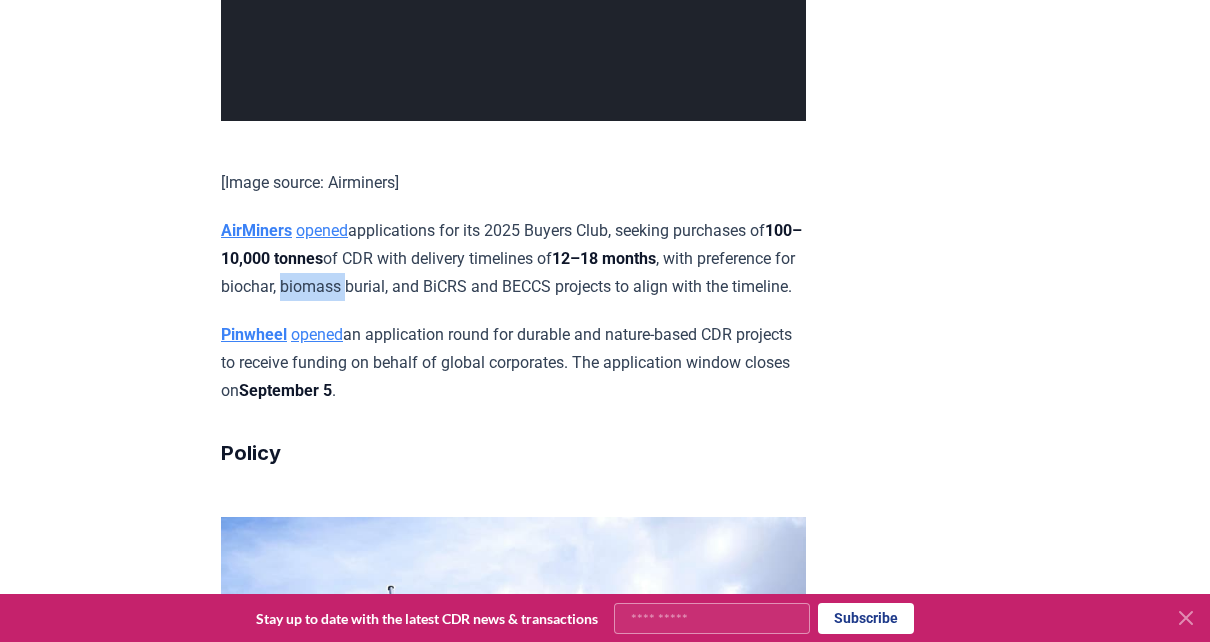 click on "AirMiners opened applications for its [YEAR] Buyers Club, seeking purchases of 100–10,000 tonnes of CDR with delivery timelines of 12–18 months , with preference for biochar, biomass burial, and BiCRS and BECCS projects to align with the timeline." at bounding box center [513, 259] 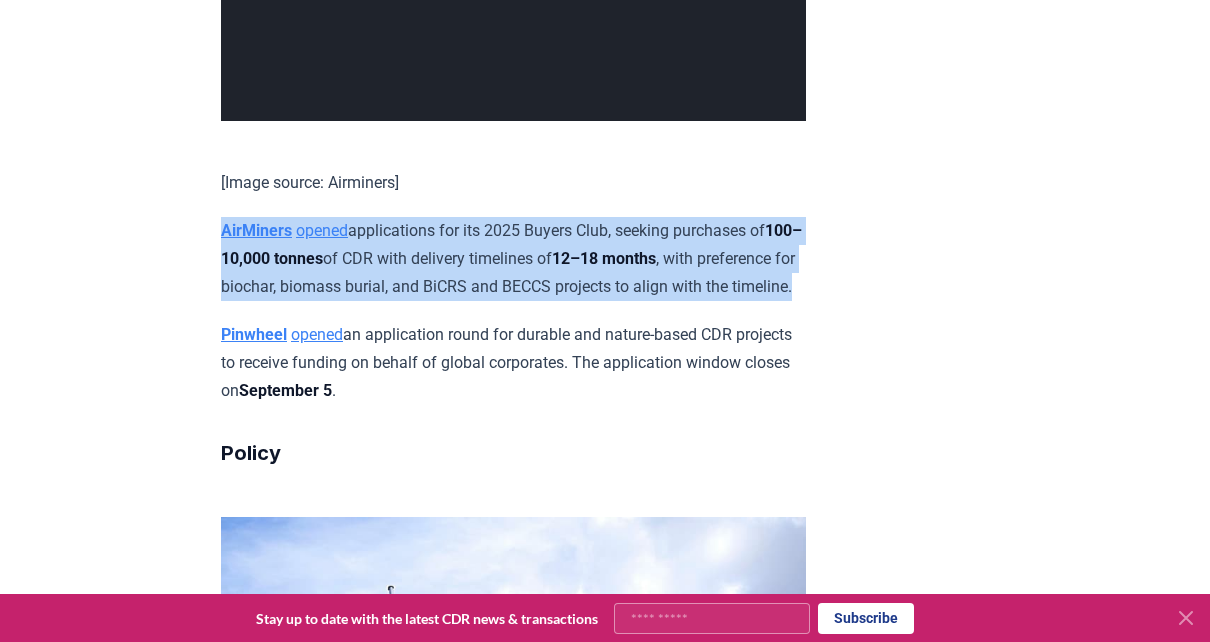 click on "AirMiners opened applications for its [YEAR] Buyers Club, seeking purchases of 100–10,000 tonnes of CDR with delivery timelines of 12–18 months , with preference for biochar, biomass burial, and BiCRS and BECCS projects to align with the timeline." at bounding box center [513, 259] 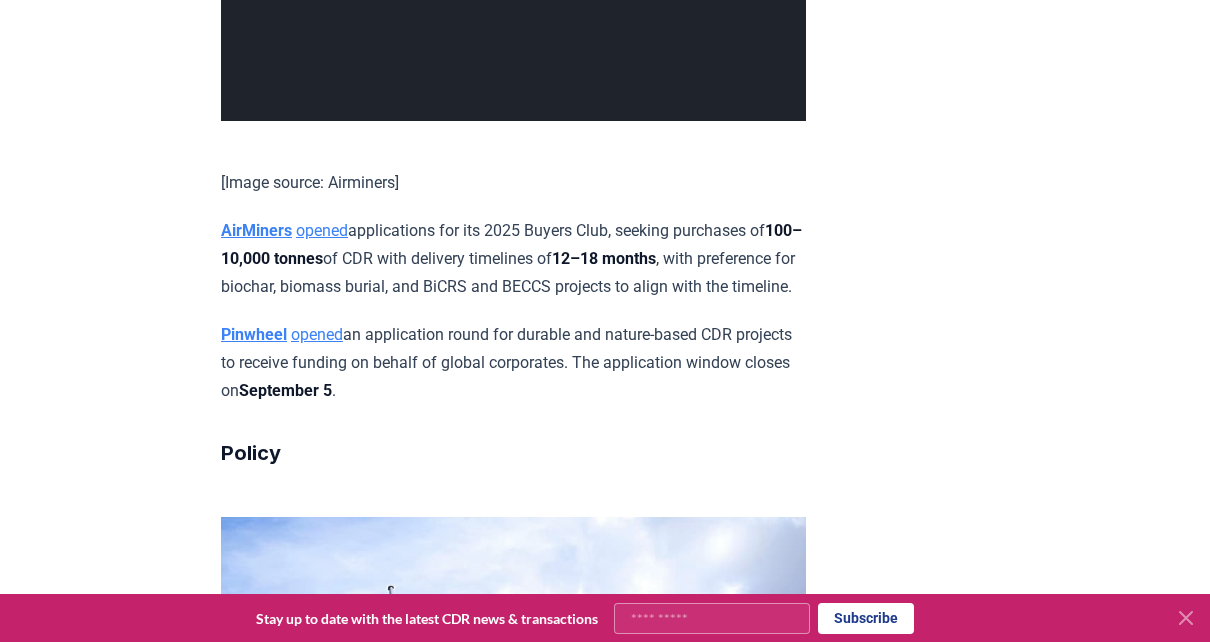 click on "AirMiners opened applications for its [YEAR] Buyers Club, seeking purchases of 100–10,000 tonnes of CDR with delivery timelines of 12–18 months , with preference for biochar, biomass burial, and BiCRS and BECCS projects to align with the timeline." at bounding box center [513, 259] 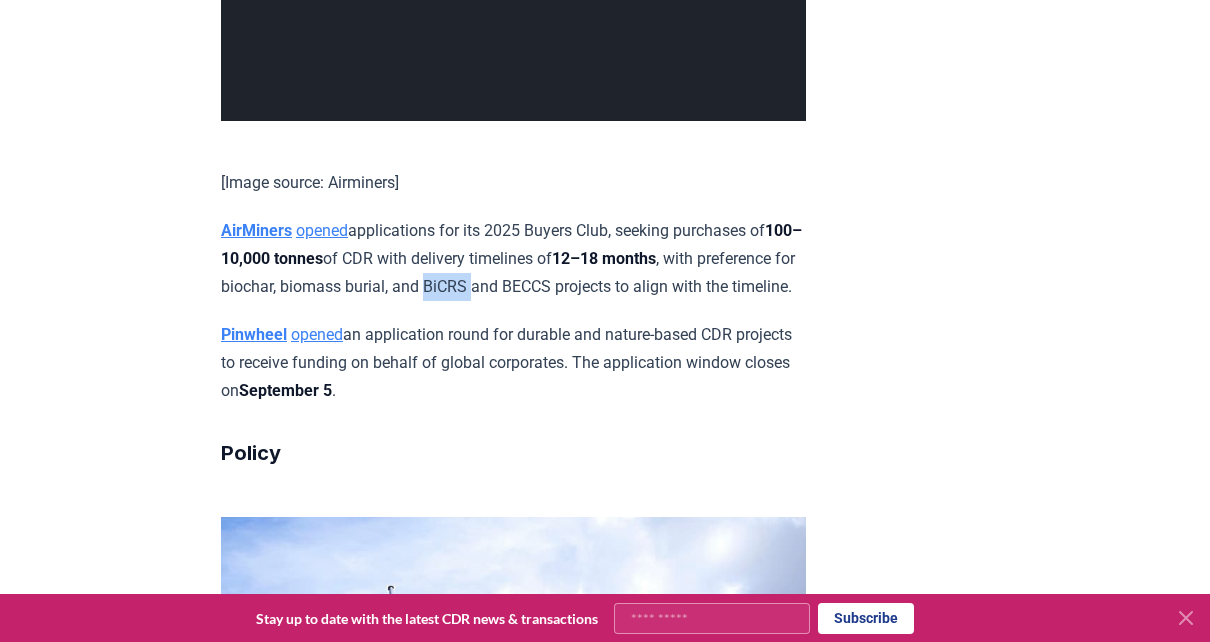 click on "AirMiners opened applications for its [YEAR] Buyers Club, seeking purchases of 100–10,000 tonnes of CDR with delivery timelines of 12–18 months , with preference for biochar, biomass burial, and BiCRS and BECCS projects to align with the timeline." at bounding box center [513, 259] 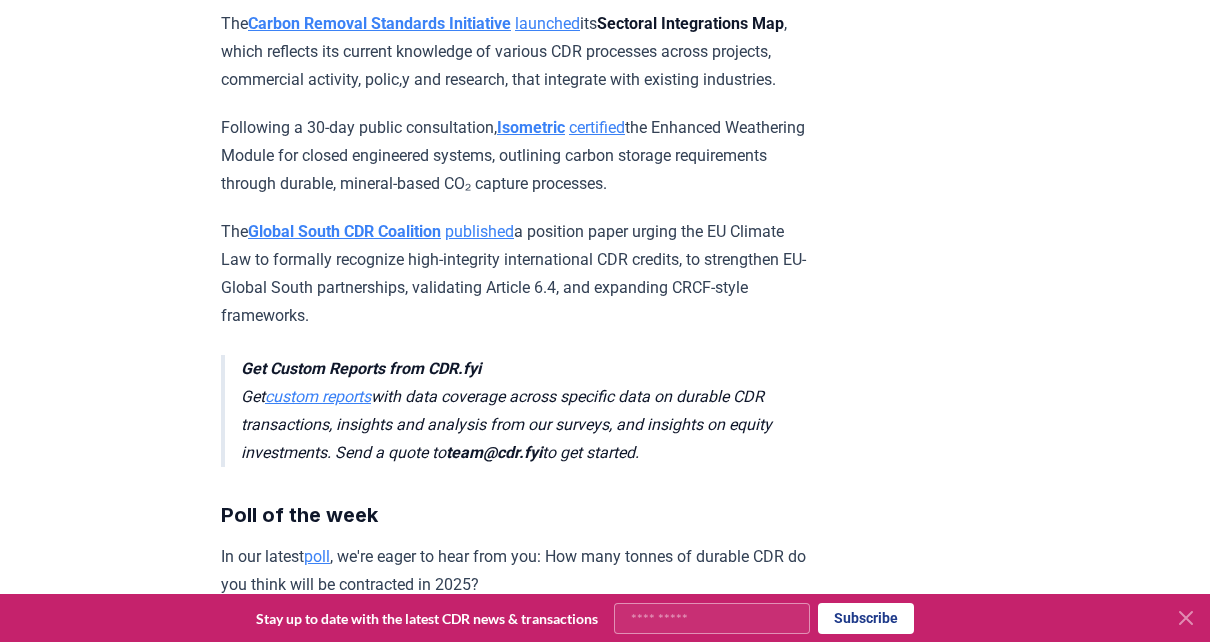 scroll, scrollTop: 5000, scrollLeft: 0, axis: vertical 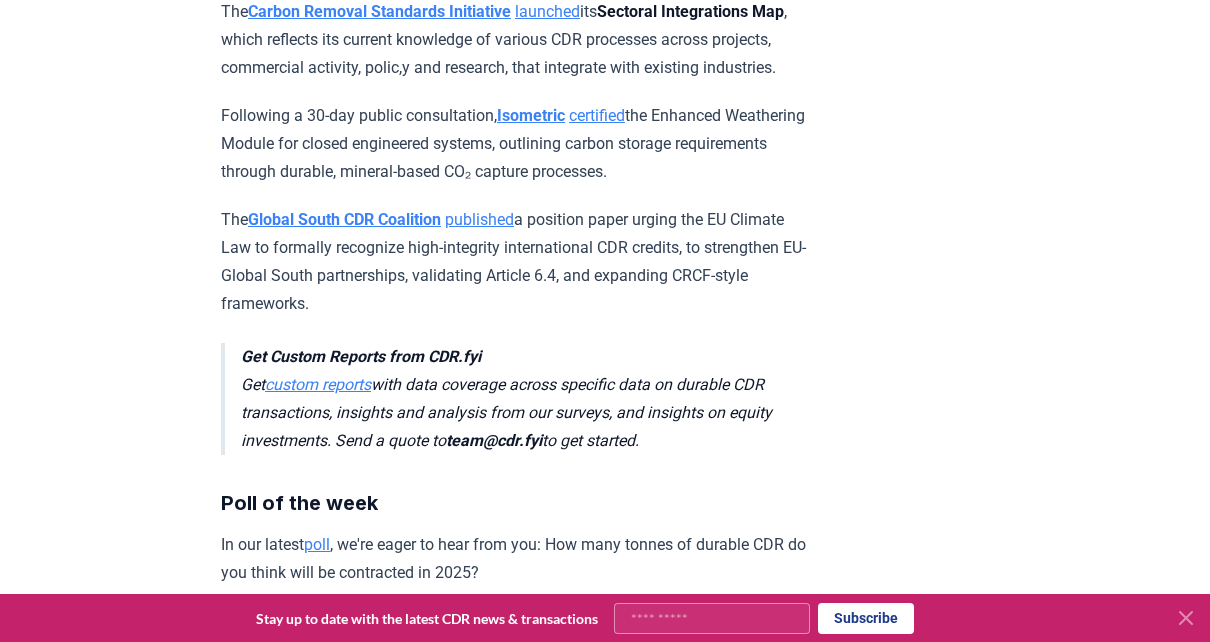 click on "Following a 30-day public consultation, Isometric certified the Enhanced Weathering Module for closed engineered systems, outlining carbon storage requirements through durable, mineral-based CO₂ capture processes." at bounding box center [513, 144] 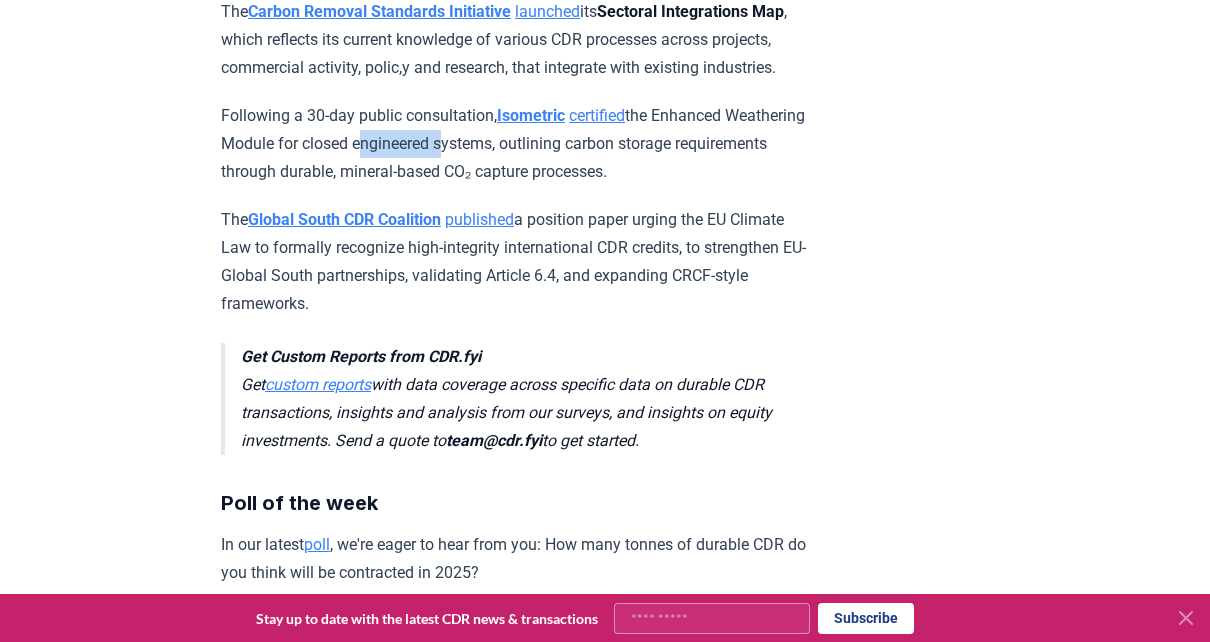 click on "Following a 30-day public consultation, Isometric certified the Enhanced Weathering Module for closed engineered systems, outlining carbon storage requirements through durable, mineral-based CO₂ capture processes." at bounding box center [513, 144] 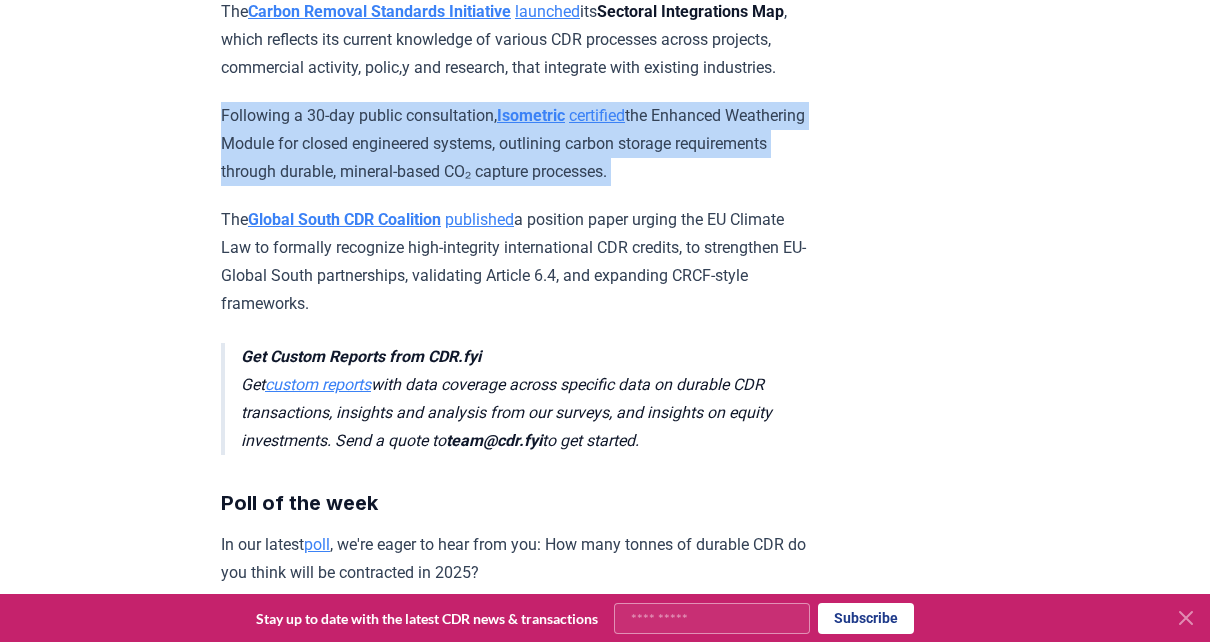 click on "Following a 30-day public consultation, Isometric certified the Enhanced Weathering Module for closed engineered systems, outlining carbon storage requirements through durable, mineral-based CO₂ capture processes." at bounding box center (513, 144) 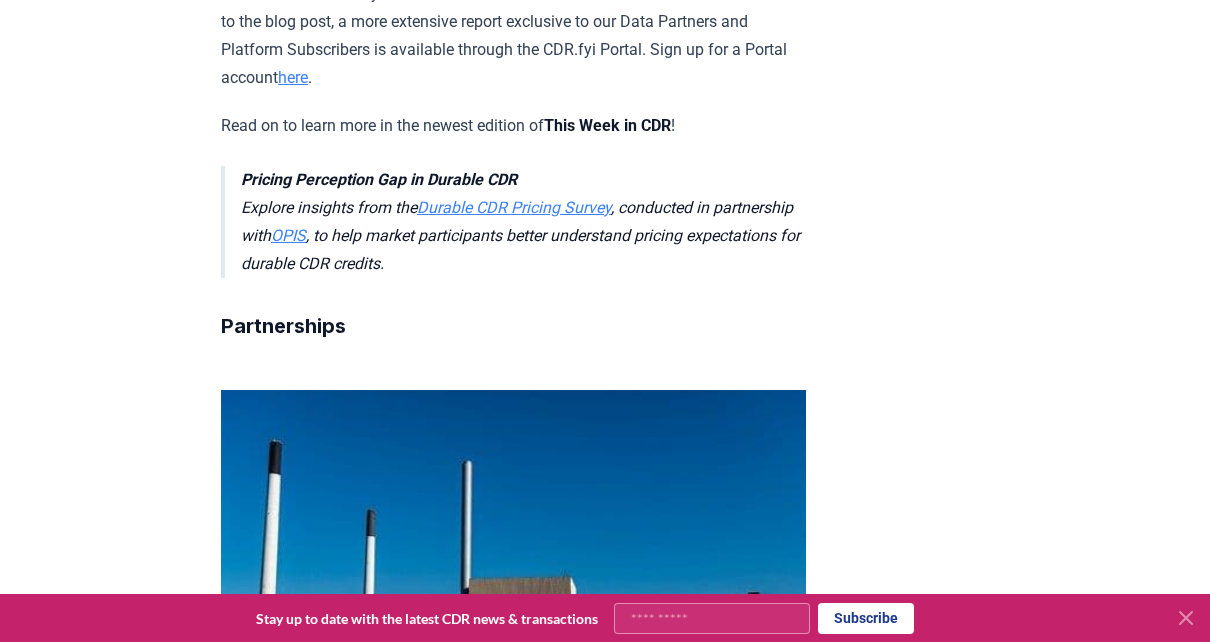 scroll, scrollTop: 0, scrollLeft: 0, axis: both 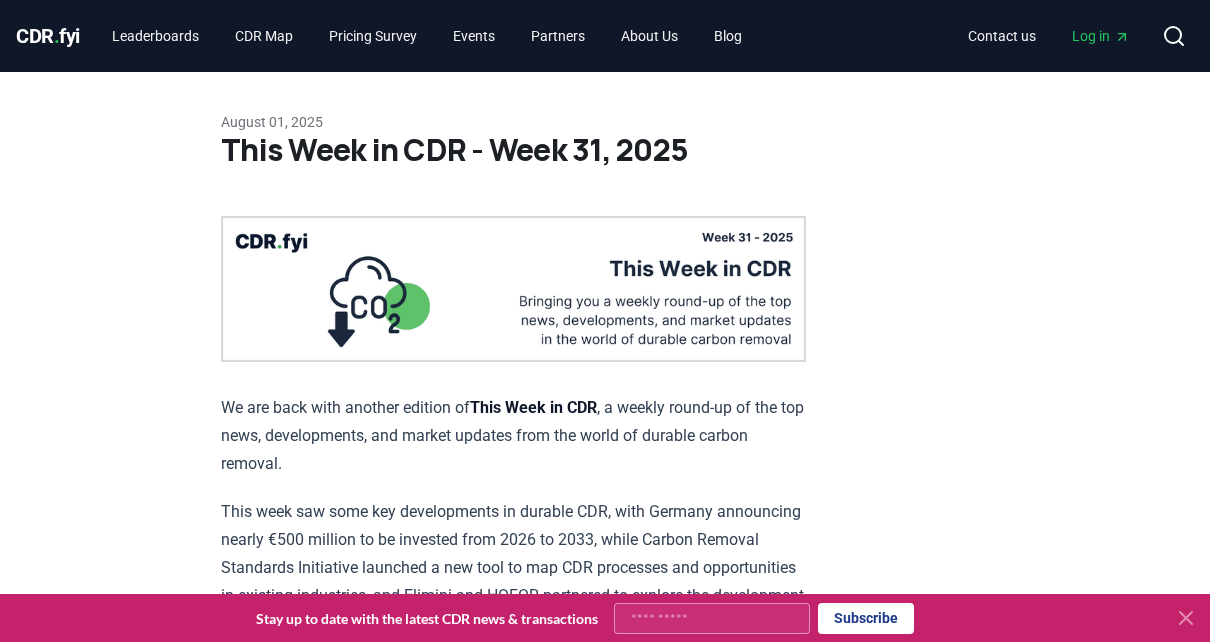 click on "CDR . fyi" at bounding box center [48, 36] 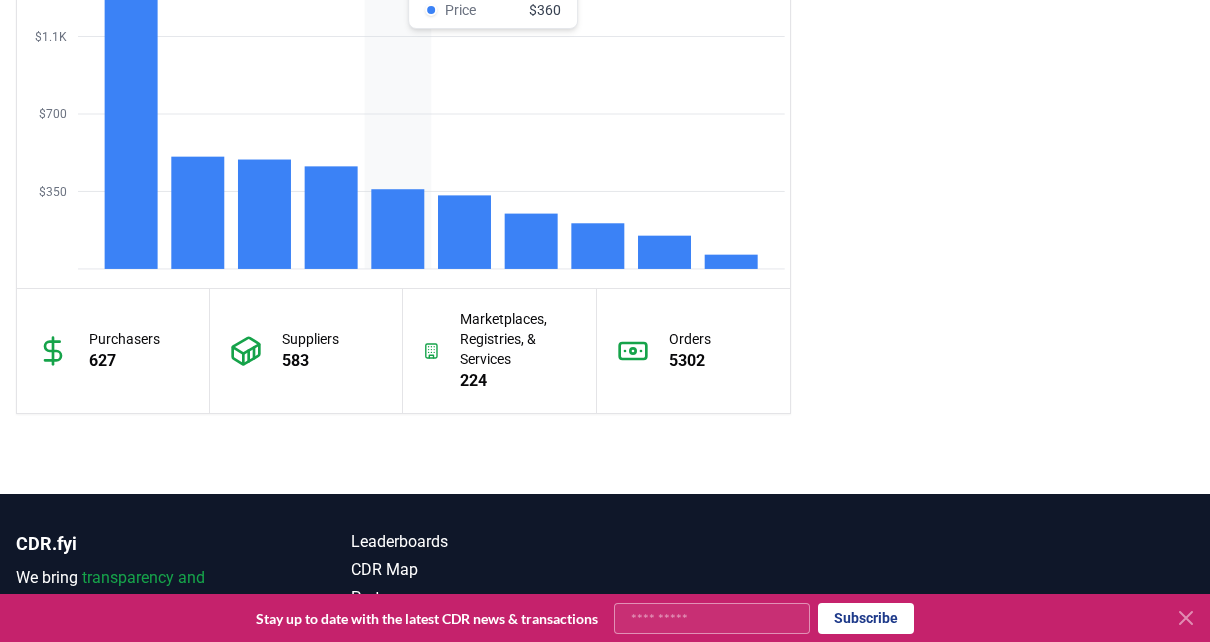 scroll, scrollTop: 1946, scrollLeft: 0, axis: vertical 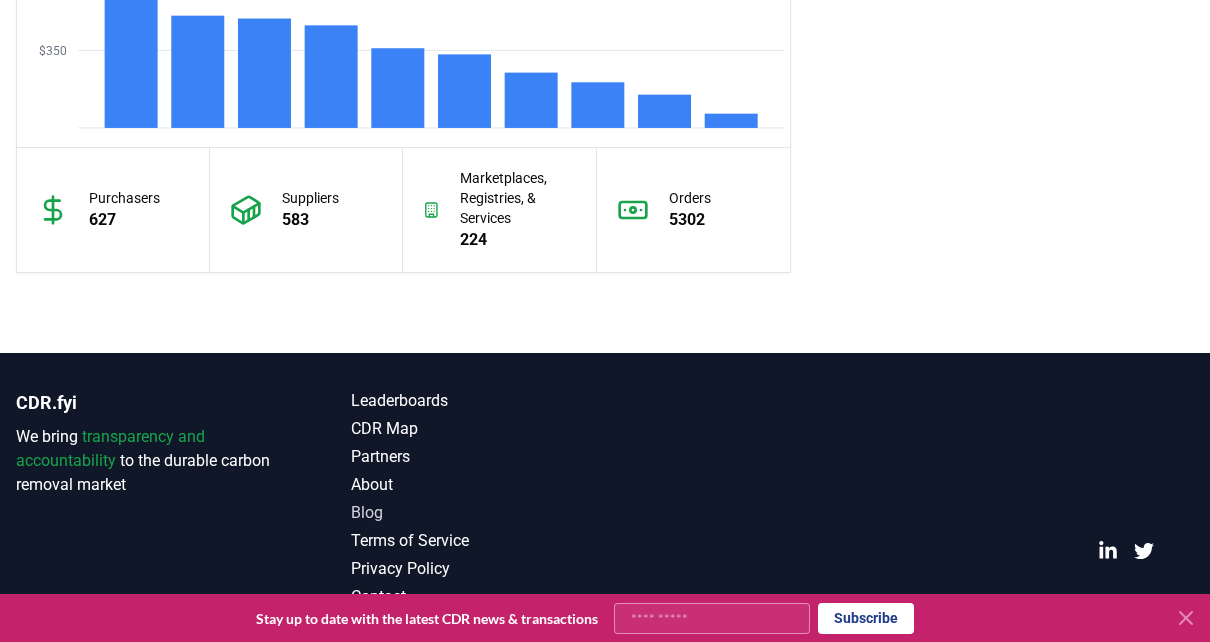 click on "Blog" at bounding box center [478, 513] 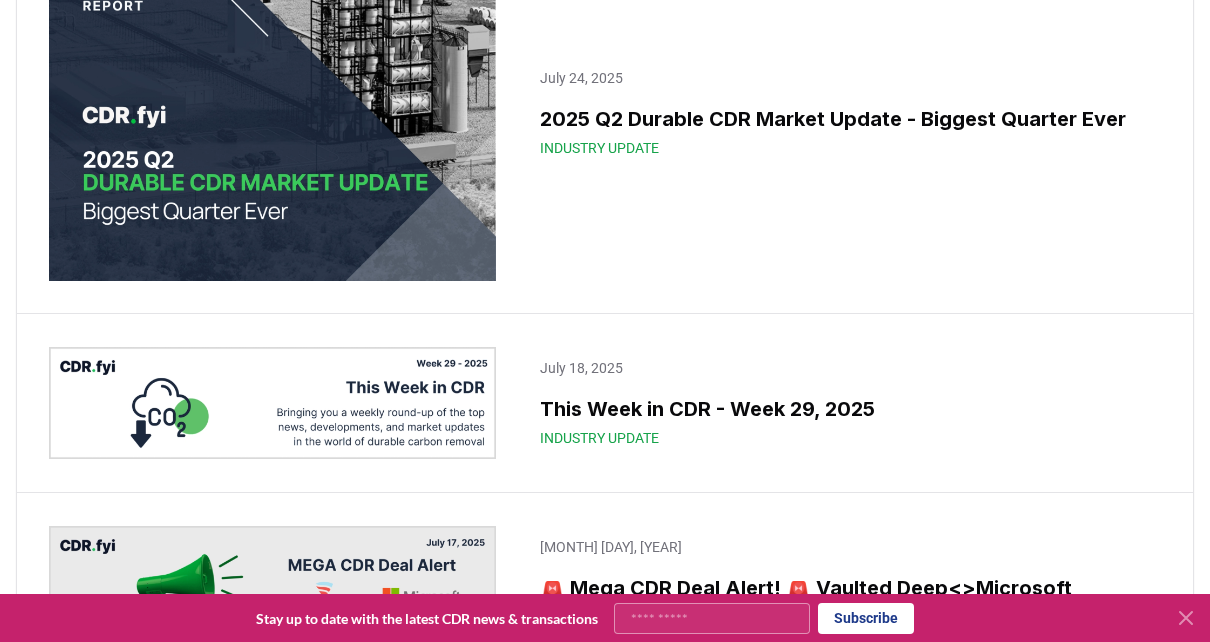 scroll, scrollTop: 800, scrollLeft: 0, axis: vertical 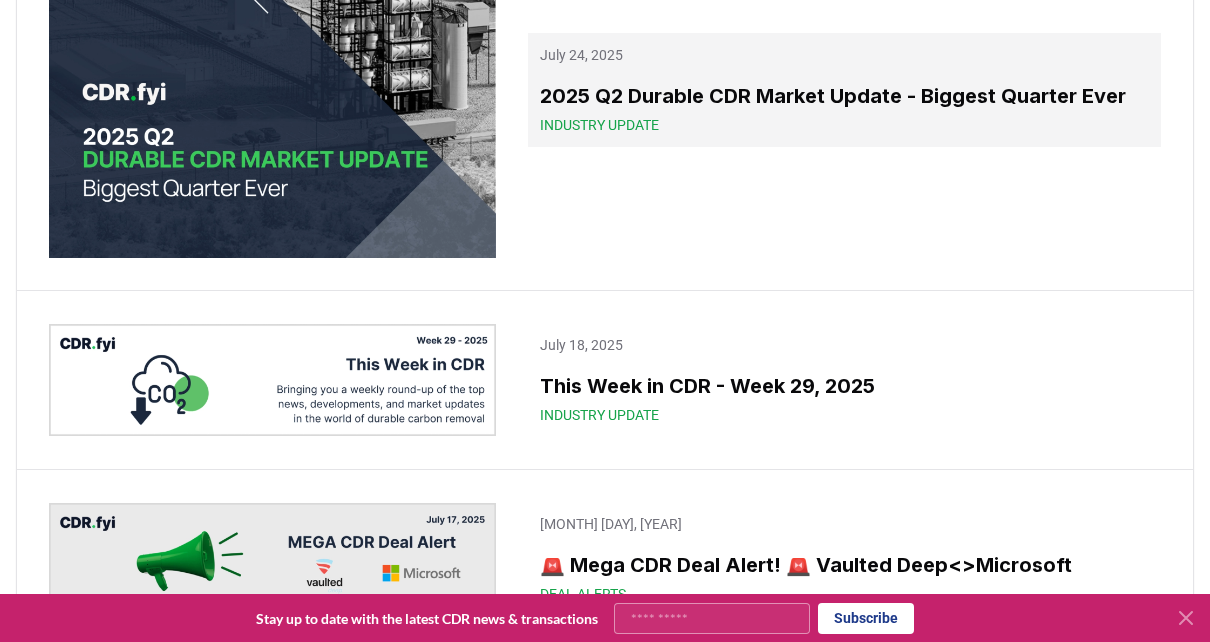 click on "2025 Q2 Durable CDR Market Update - Biggest Quarter Ever" at bounding box center (844, 96) 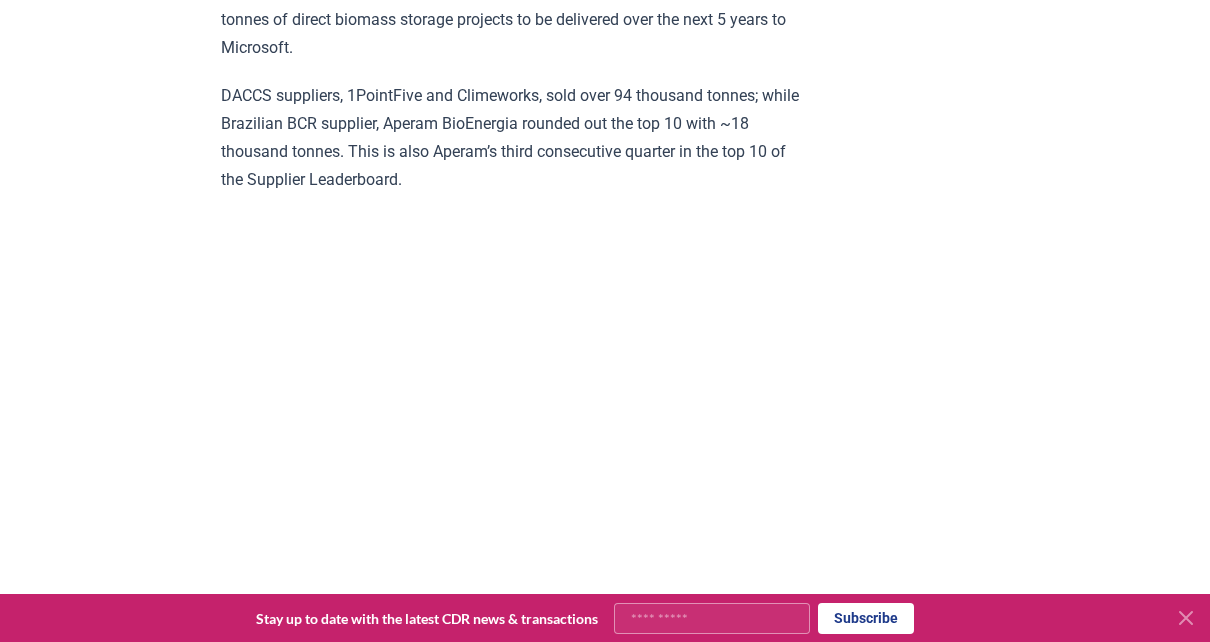 scroll, scrollTop: 7700, scrollLeft: 0, axis: vertical 